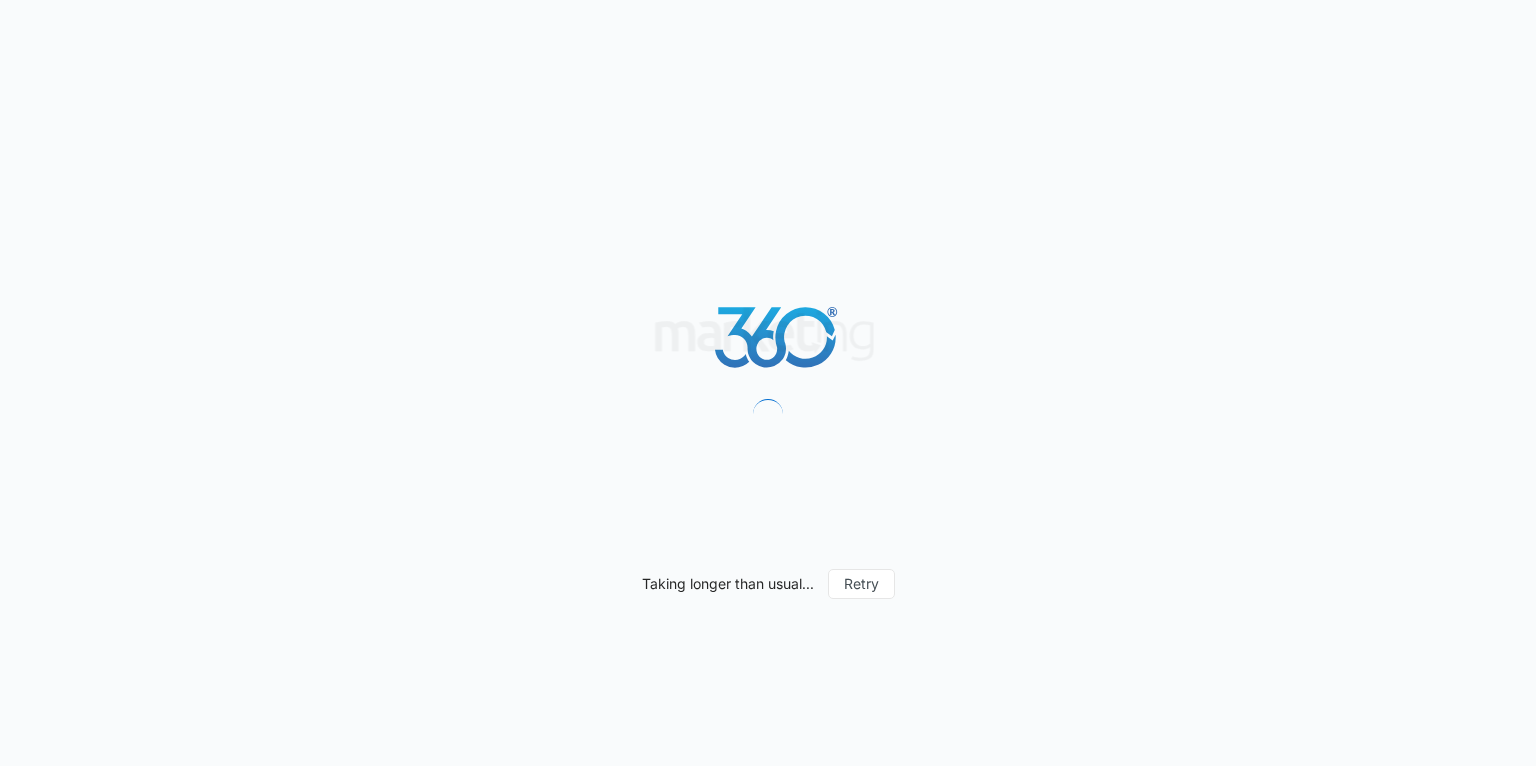 scroll, scrollTop: 0, scrollLeft: 0, axis: both 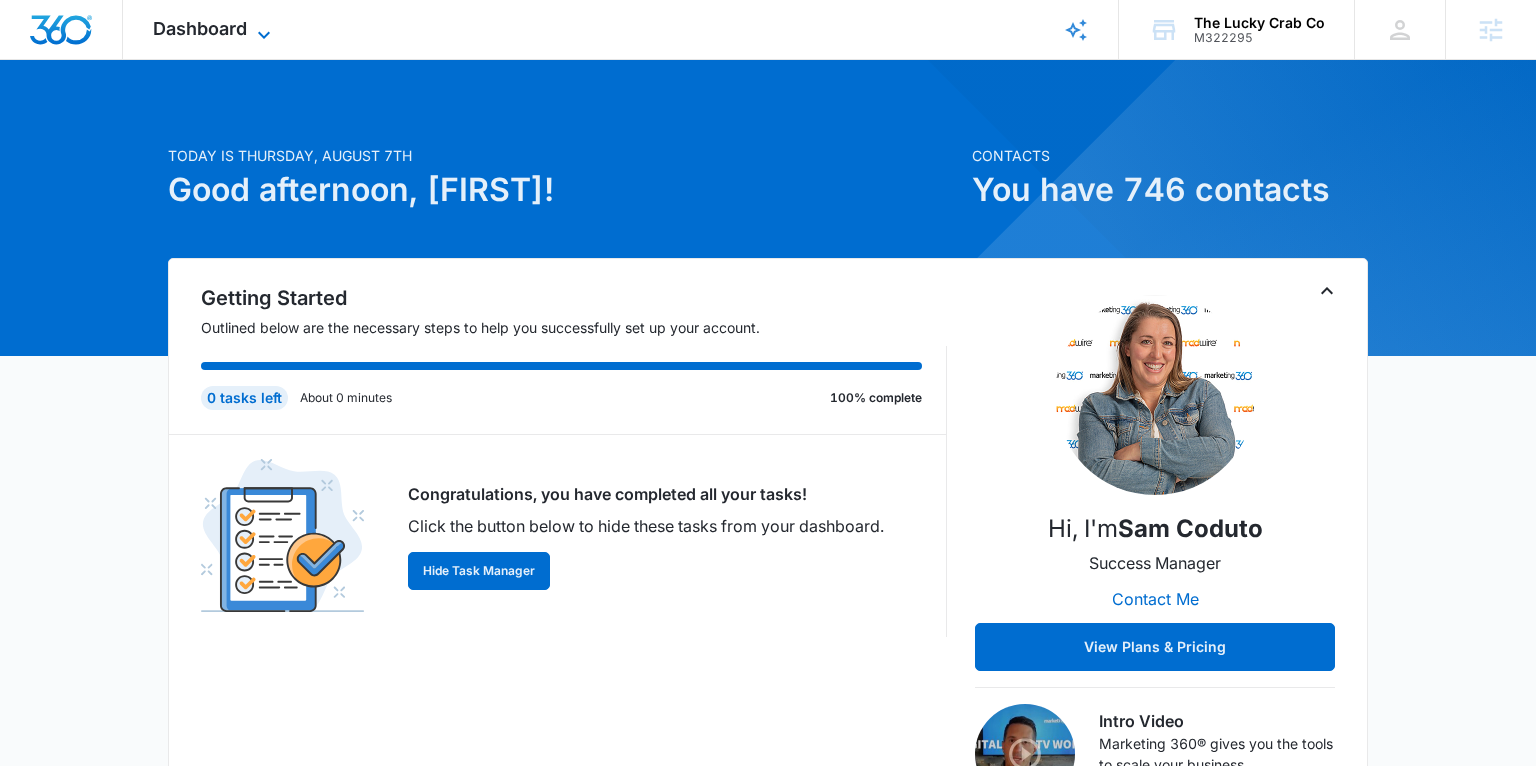 click on "Dashboard" at bounding box center [200, 28] 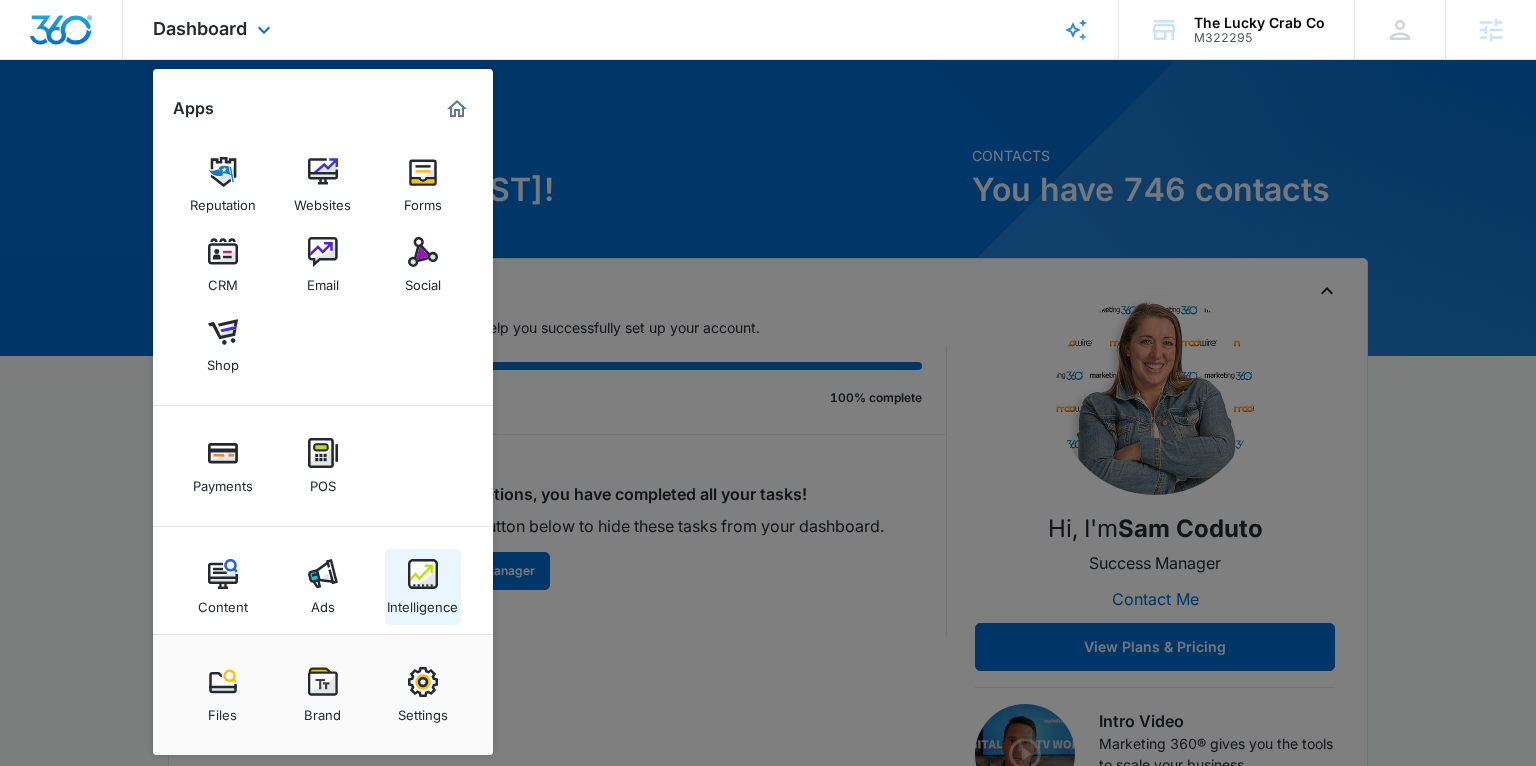click on "Intelligence" at bounding box center (422, 602) 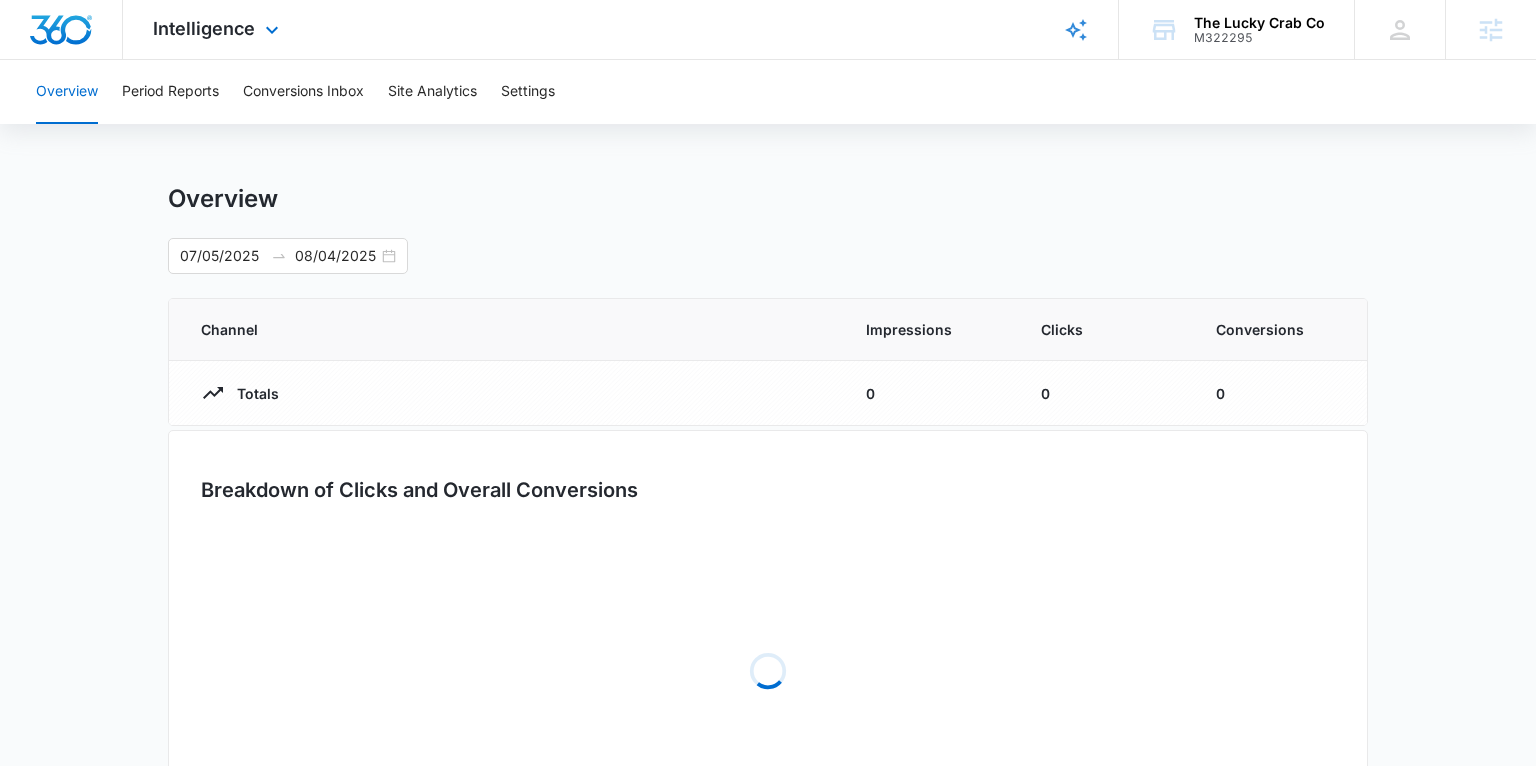 scroll, scrollTop: 0, scrollLeft: 0, axis: both 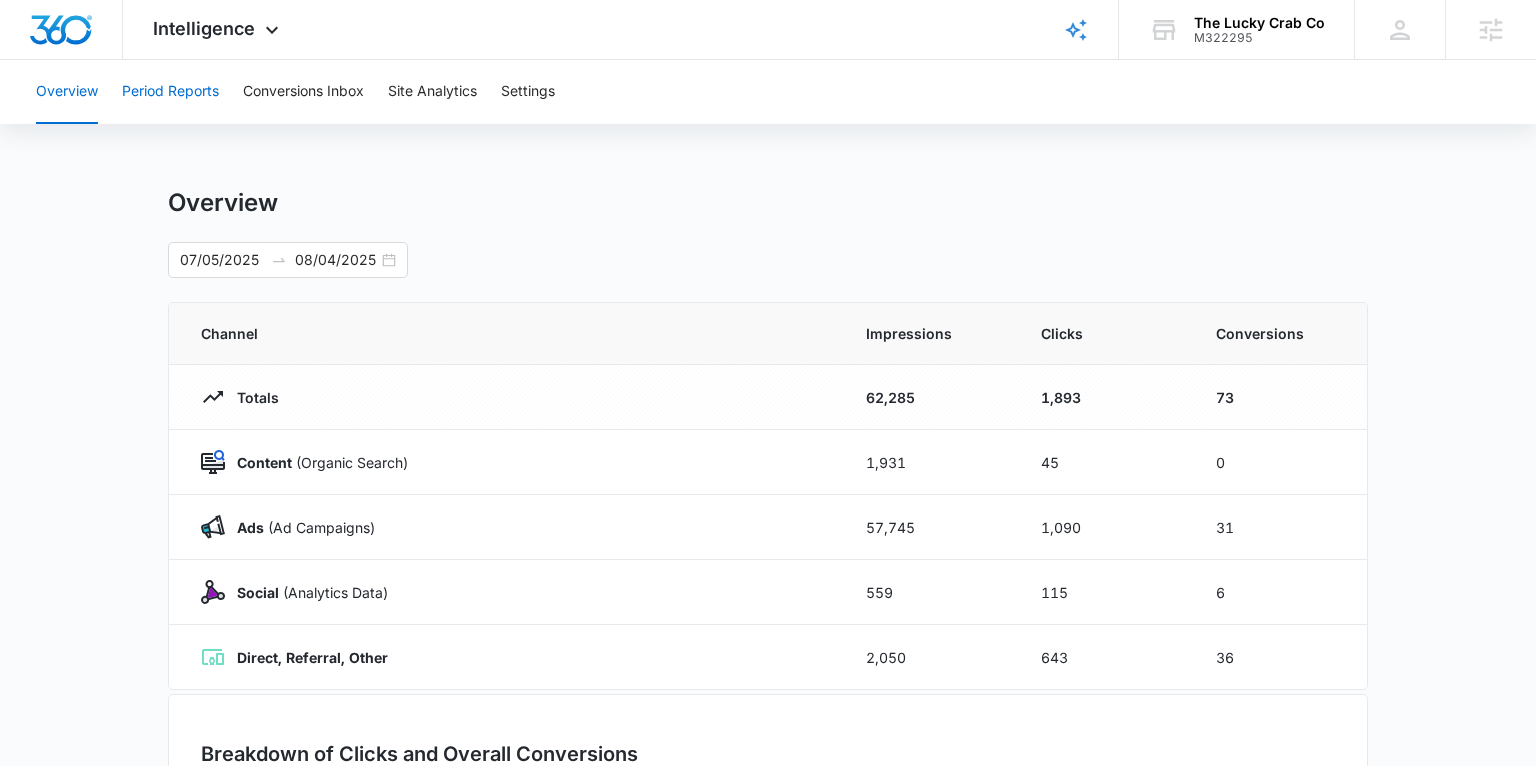 click on "Period Reports" at bounding box center (170, 92) 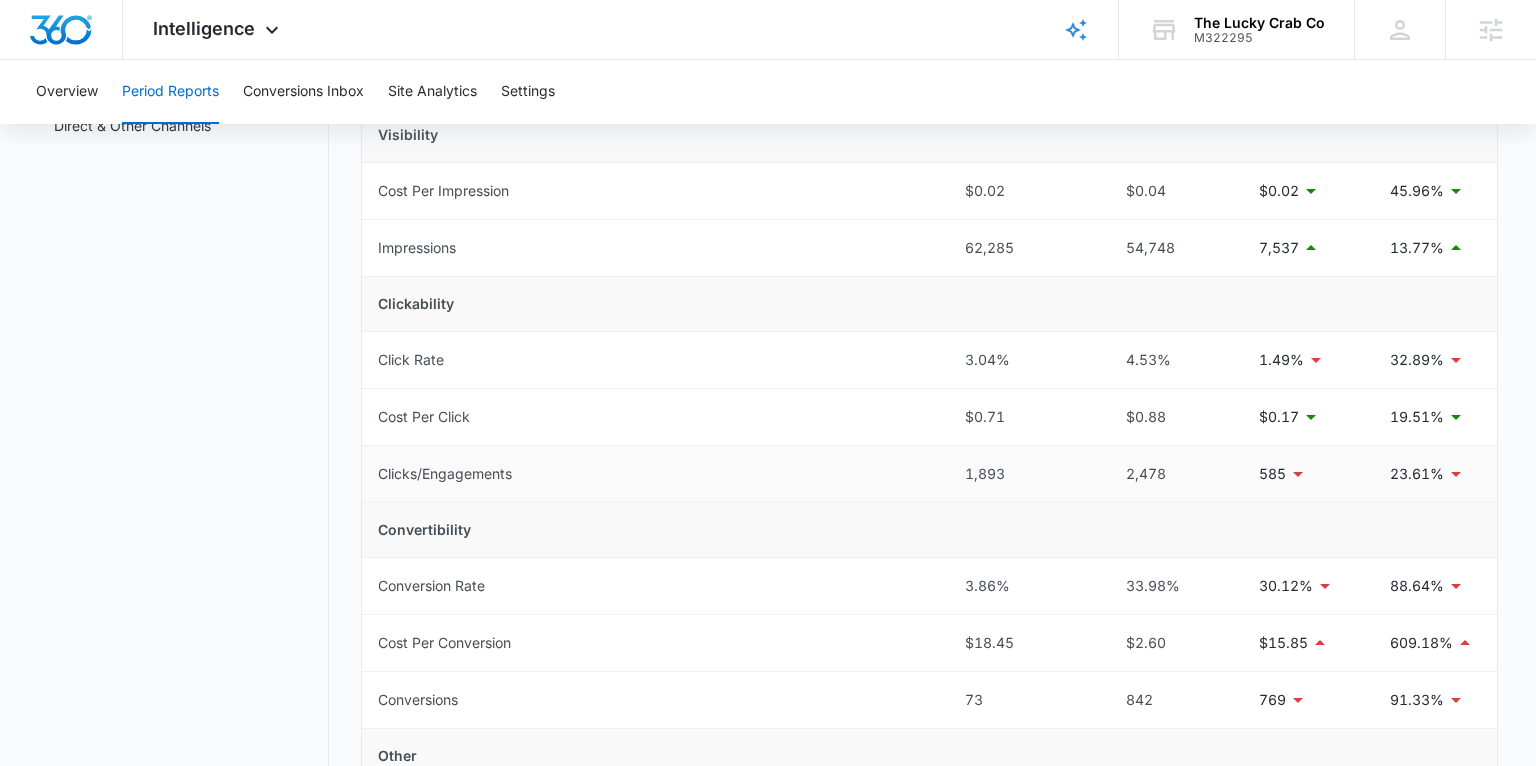 scroll, scrollTop: 0, scrollLeft: 0, axis: both 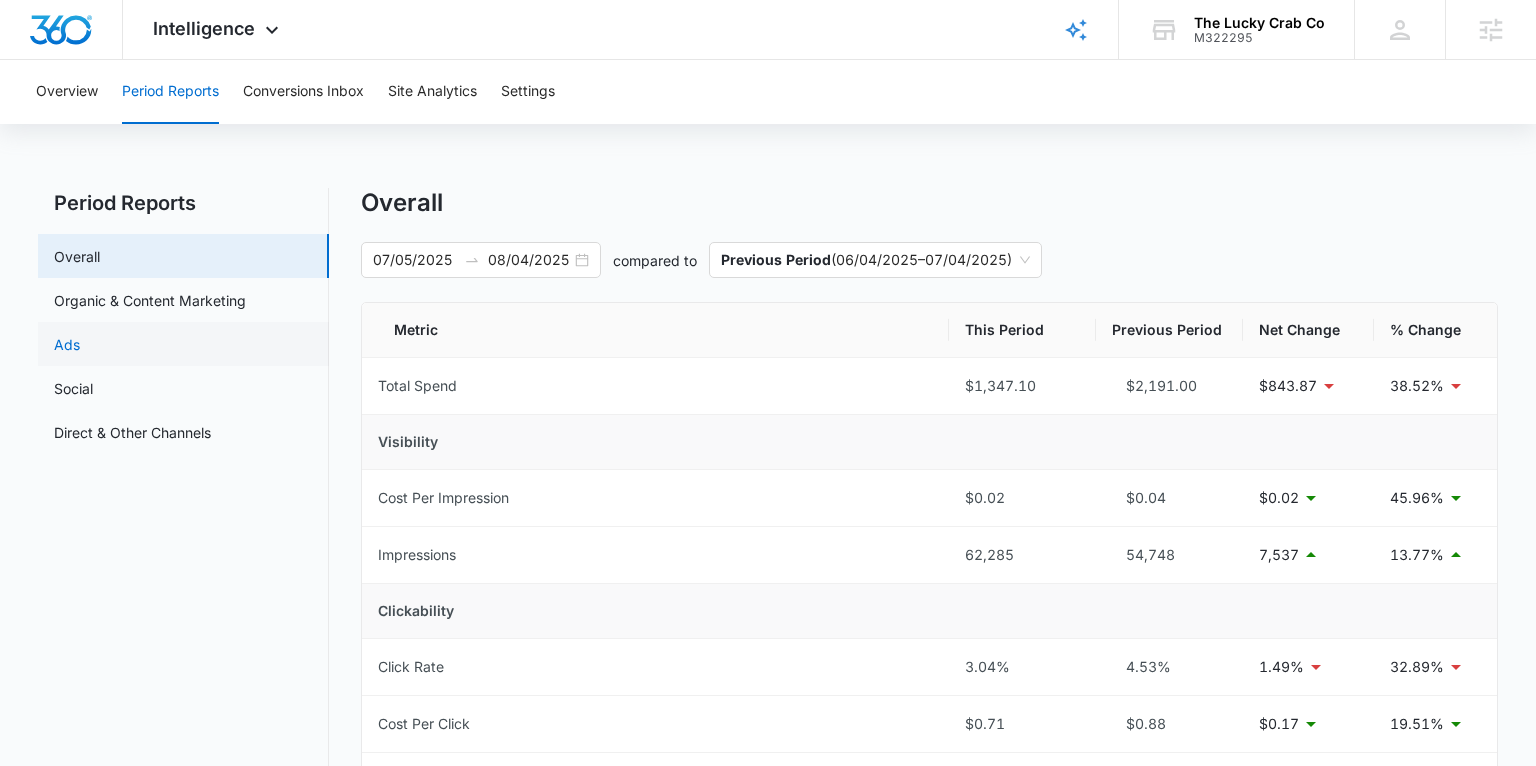 click on "Ads" at bounding box center (67, 344) 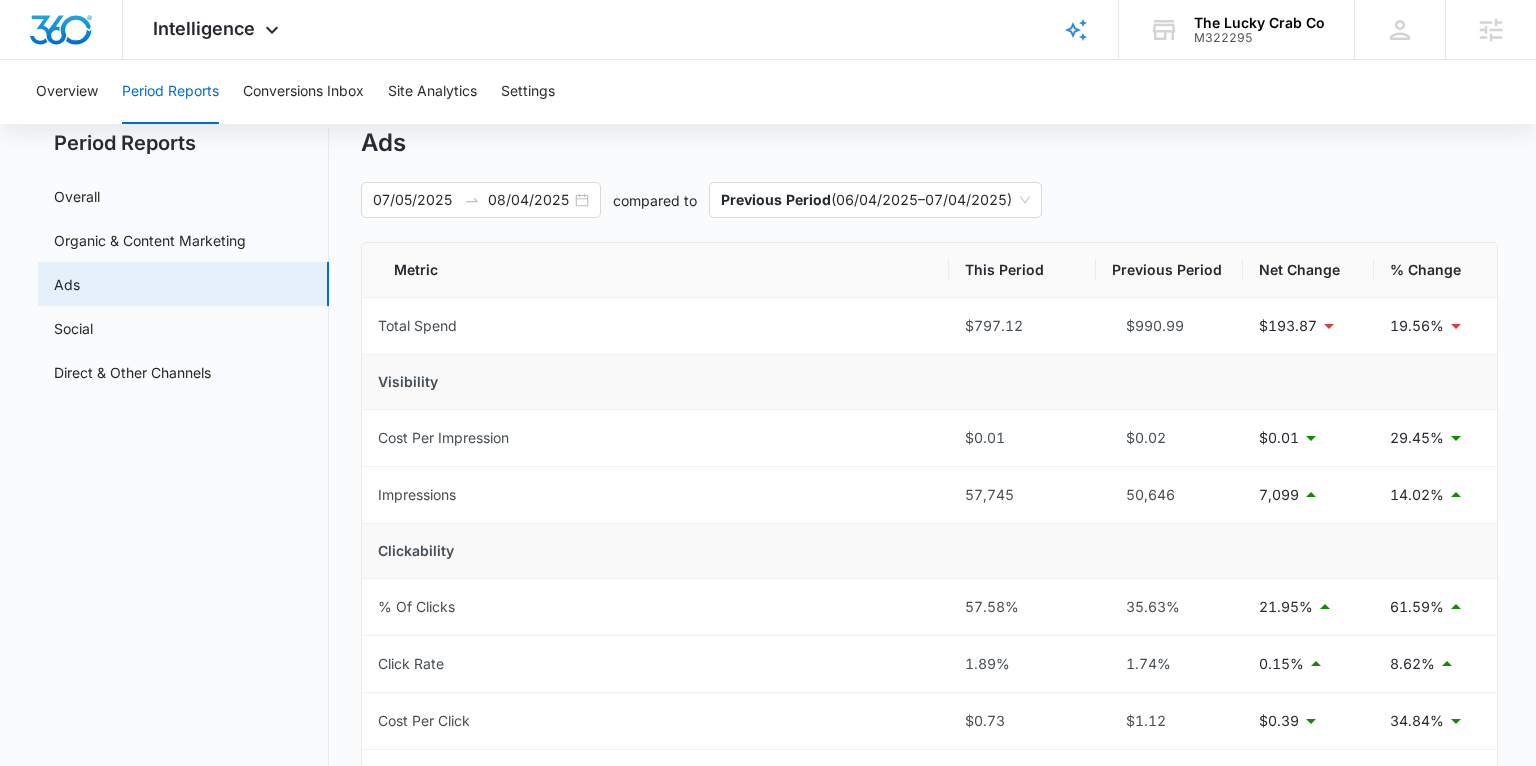 scroll, scrollTop: 0, scrollLeft: 0, axis: both 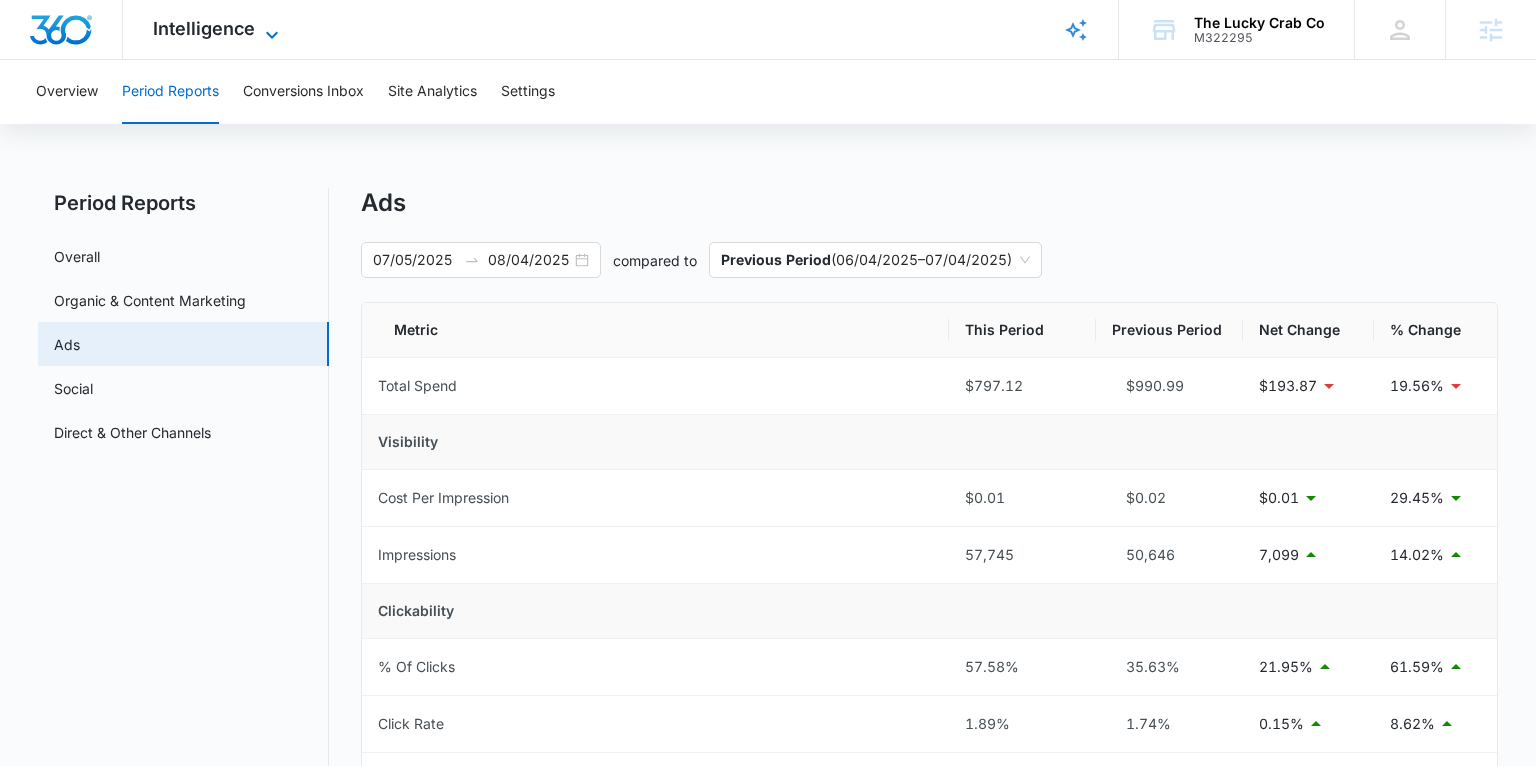 click on "Intelligence" at bounding box center [204, 28] 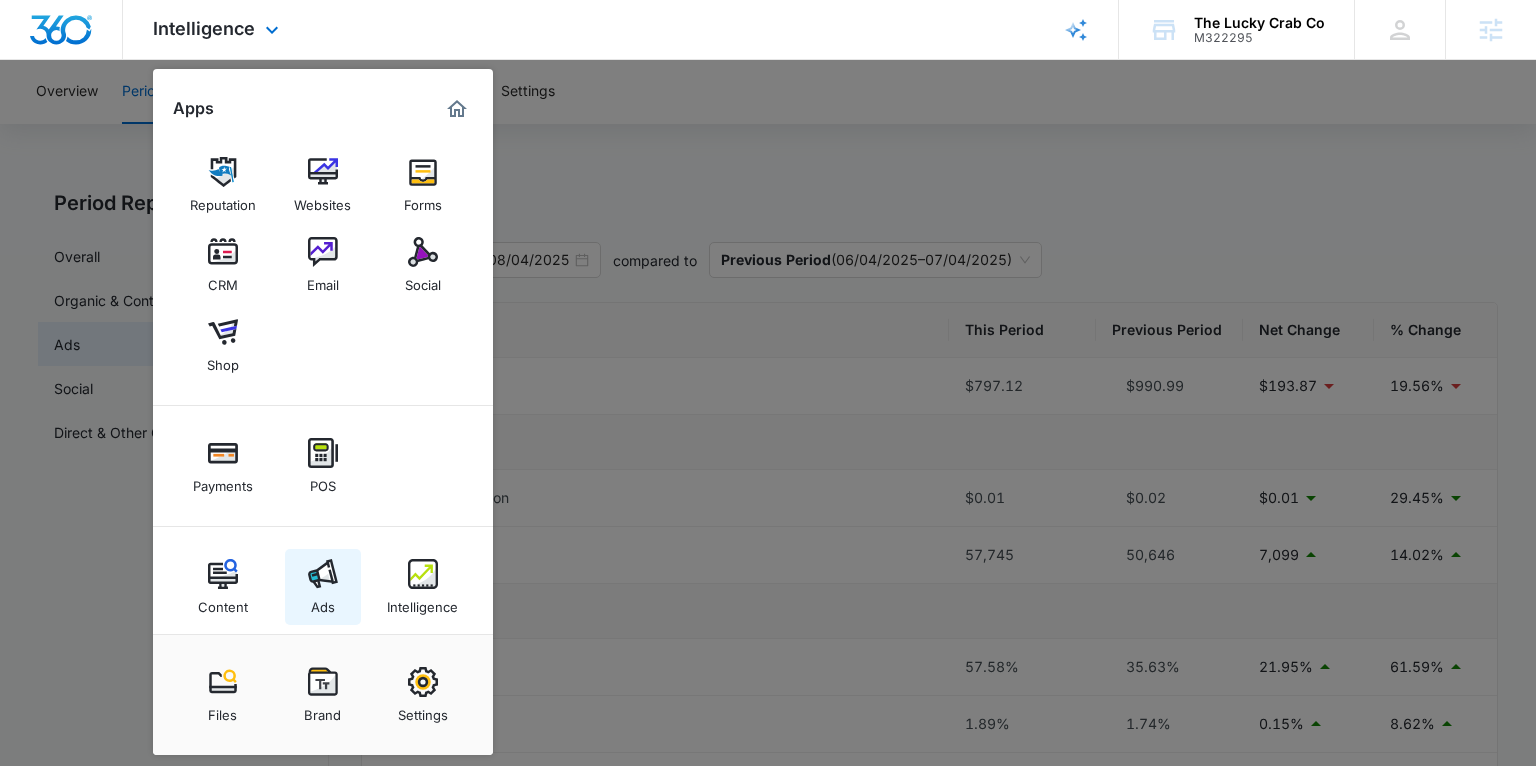 click on "Ads" at bounding box center (323, 602) 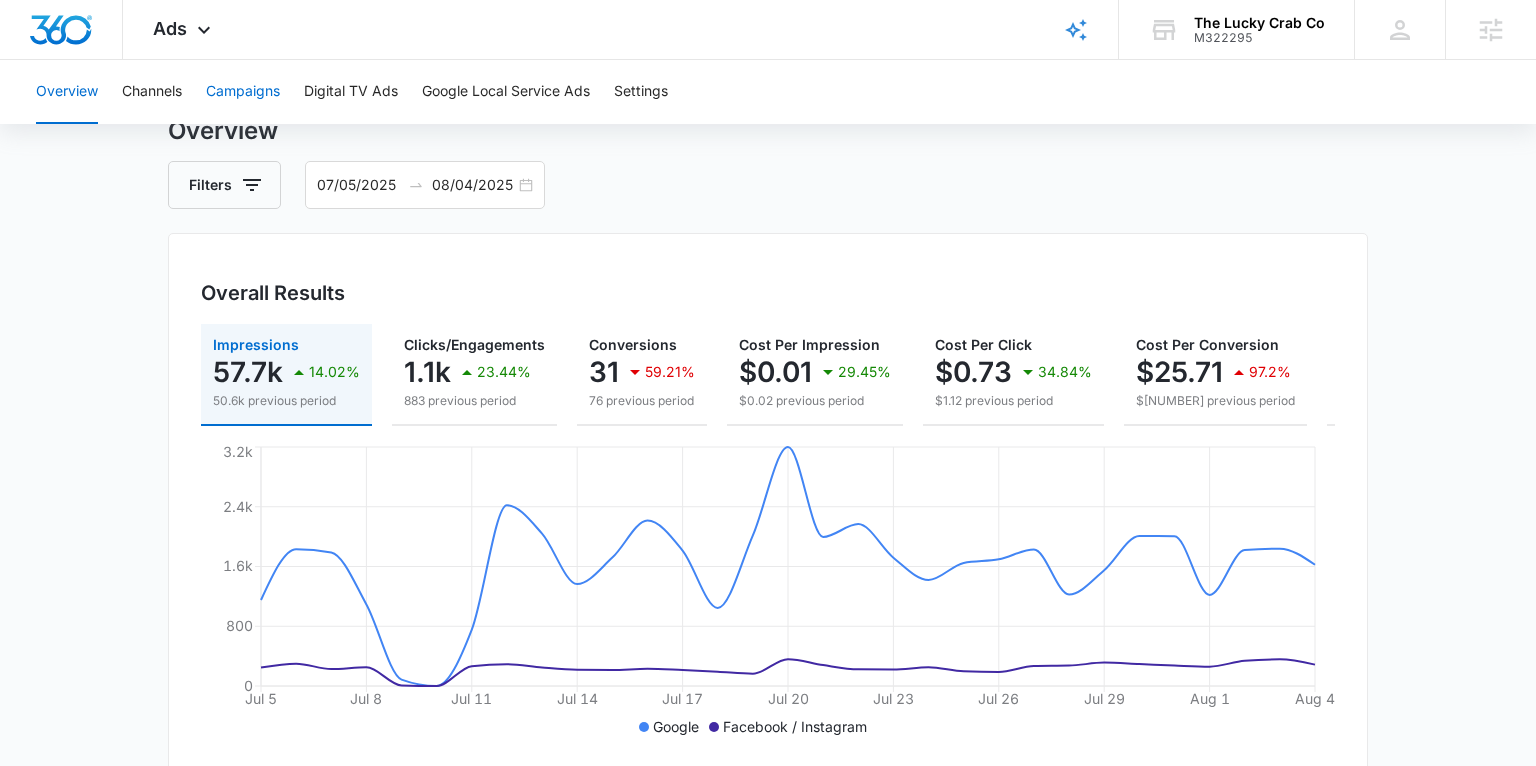 scroll, scrollTop: 76, scrollLeft: 0, axis: vertical 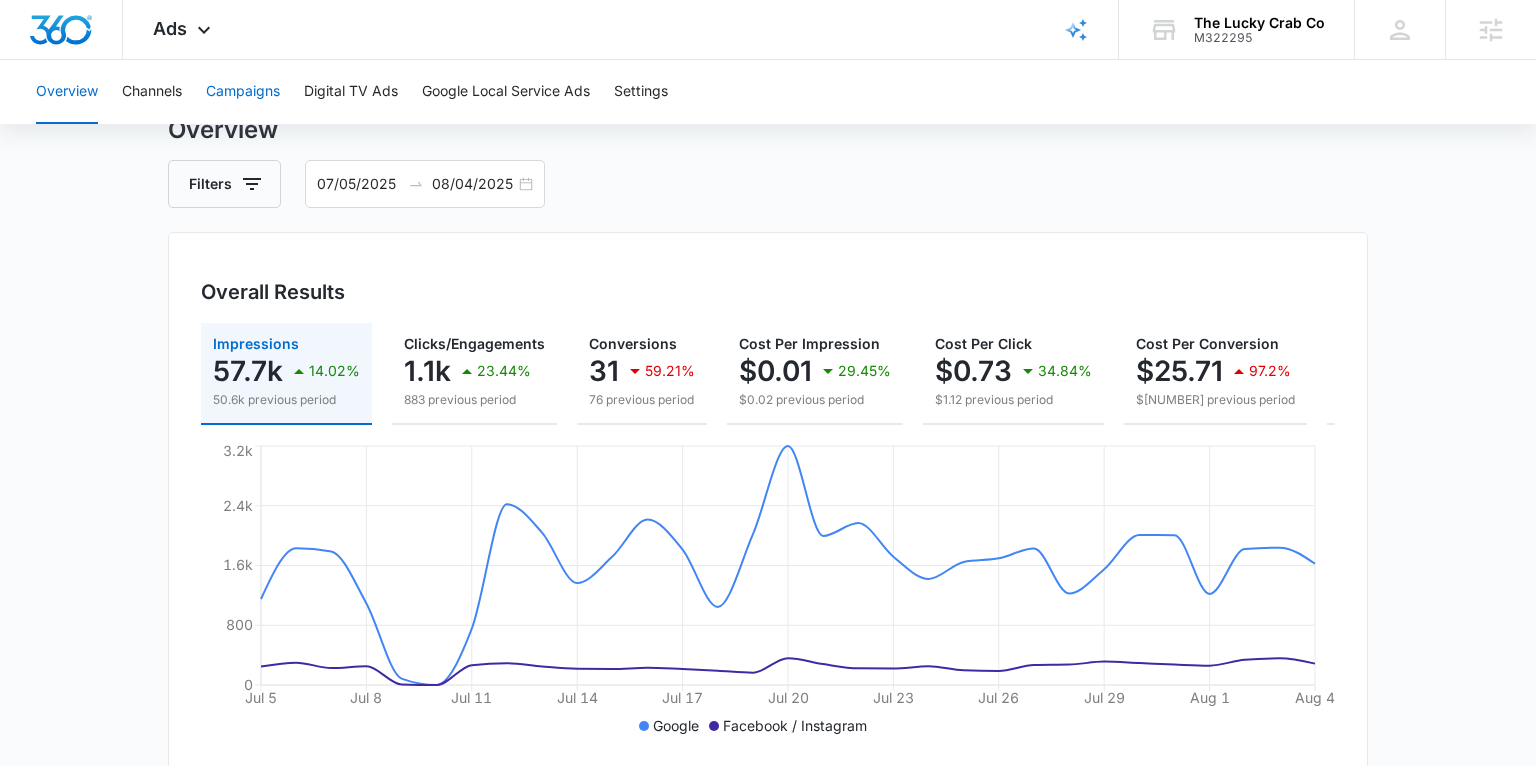 click on "Campaigns" at bounding box center [243, 92] 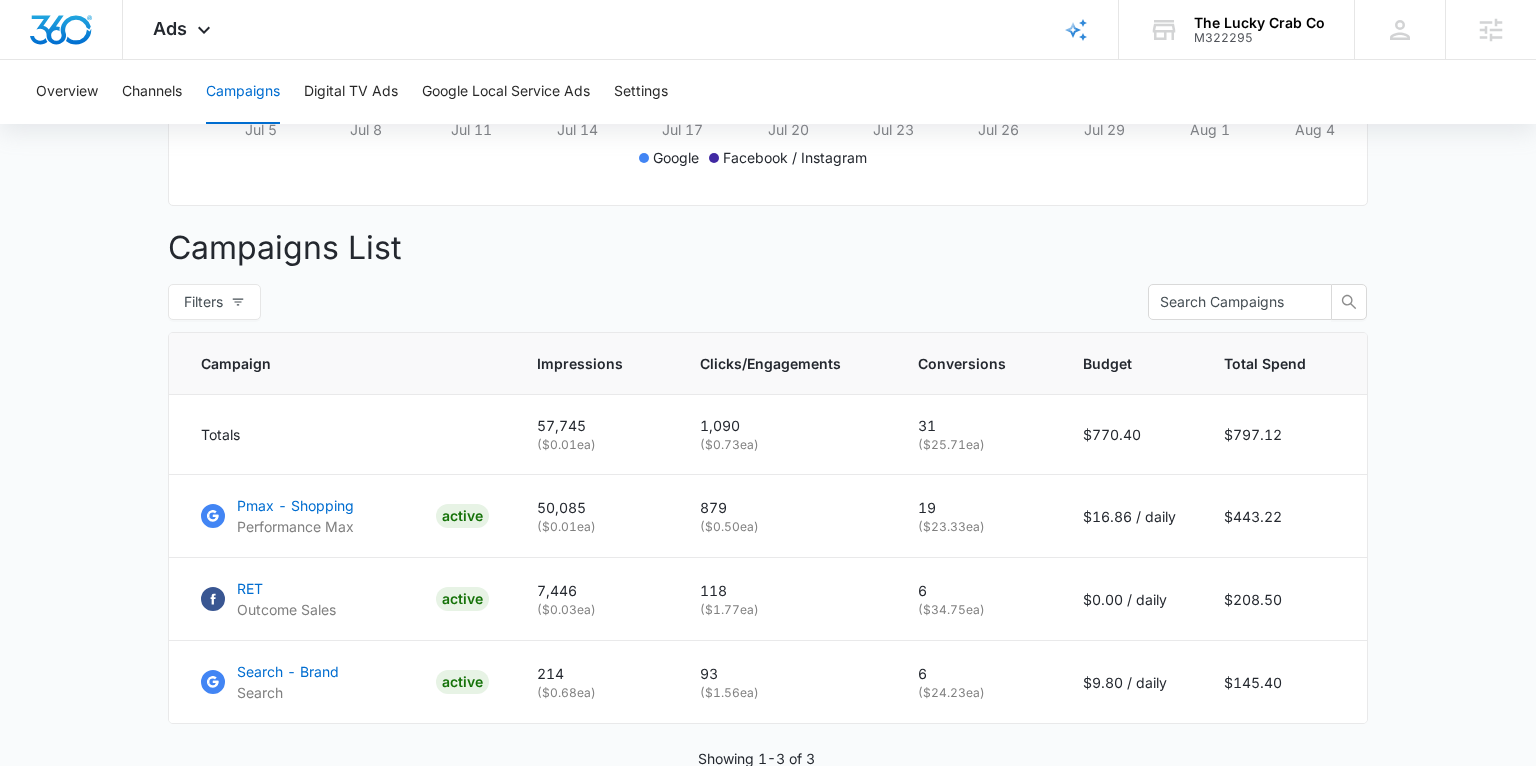 scroll, scrollTop: 740, scrollLeft: 0, axis: vertical 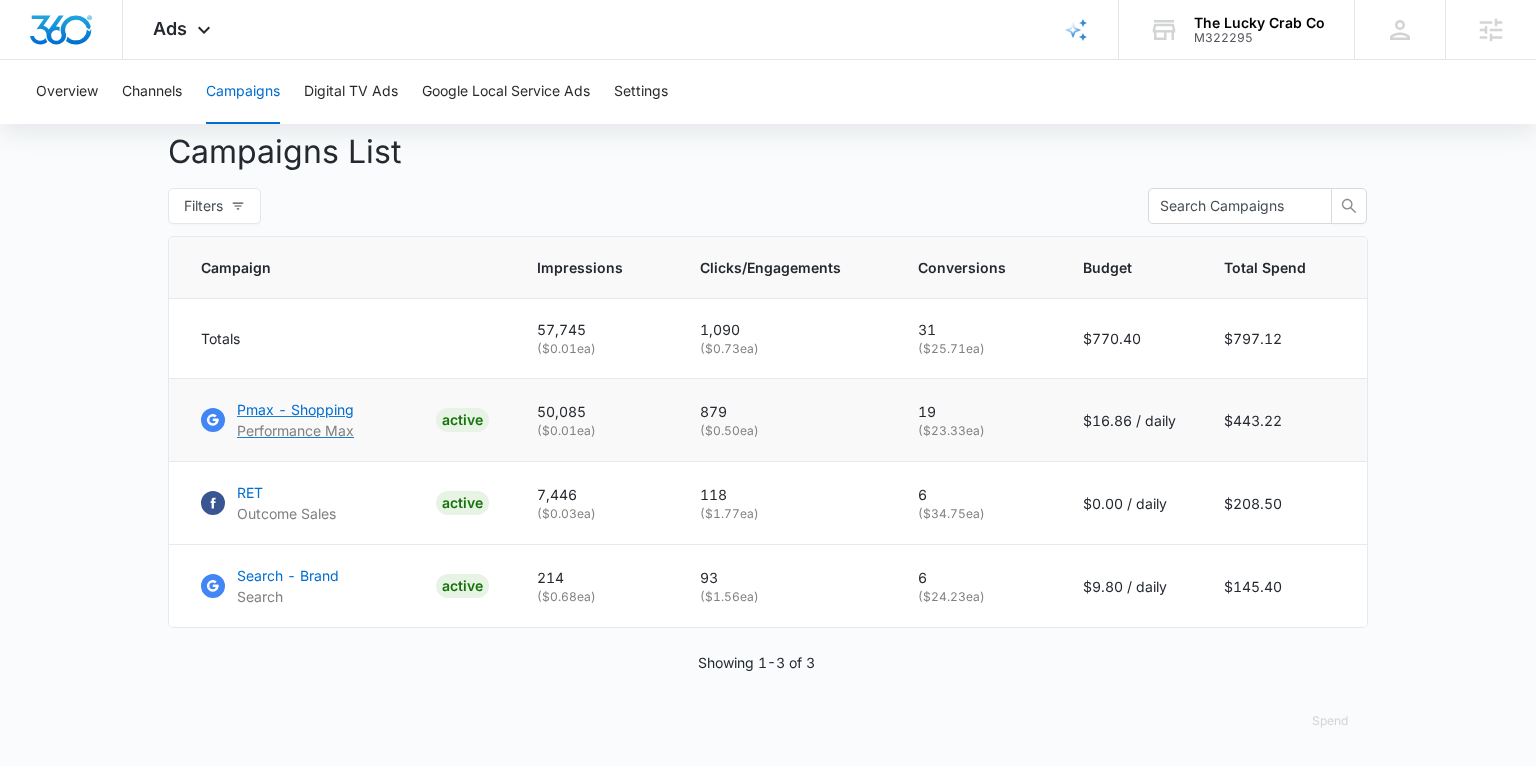 click on "Pmax - Shopping" at bounding box center (295, 409) 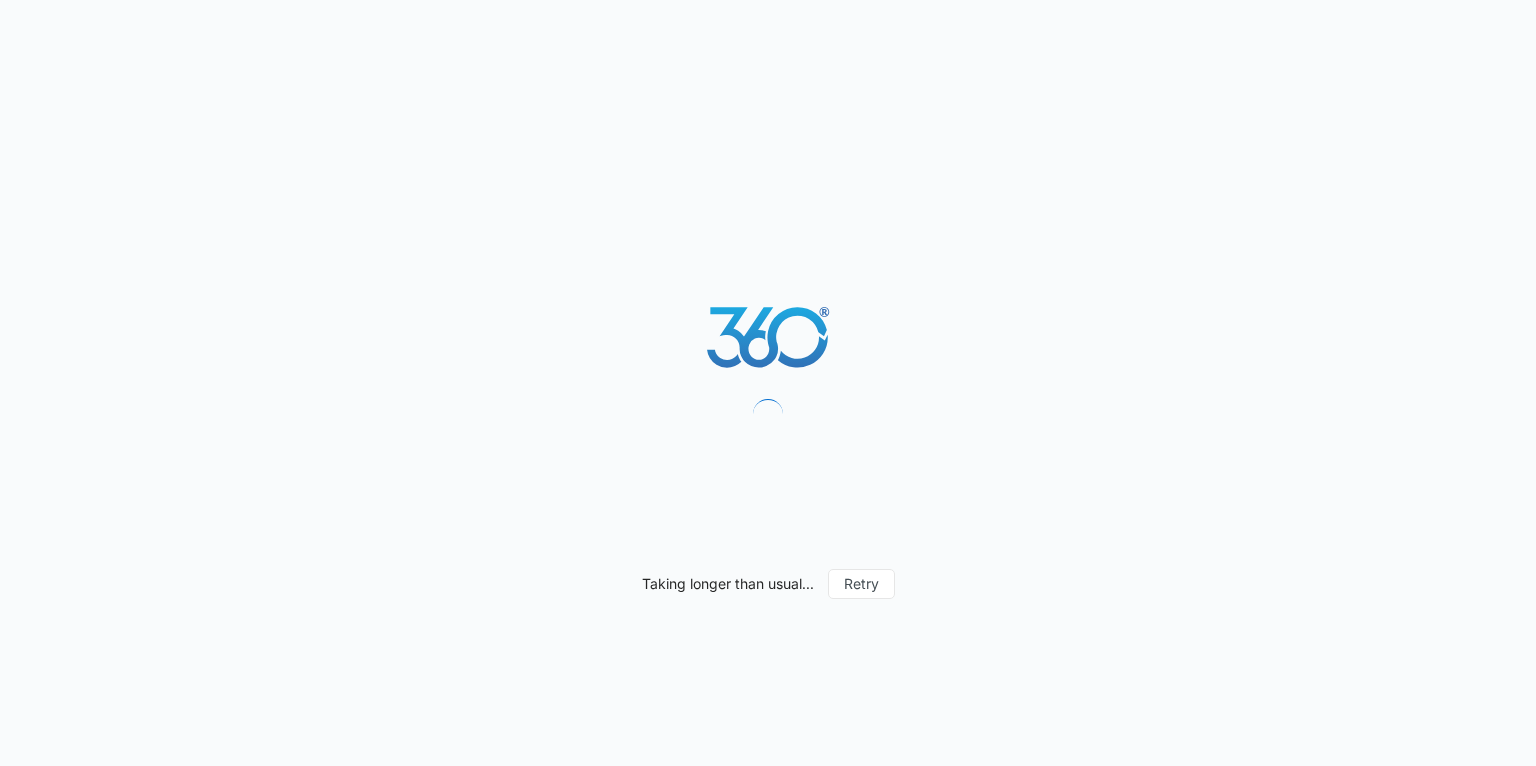 scroll, scrollTop: 0, scrollLeft: 0, axis: both 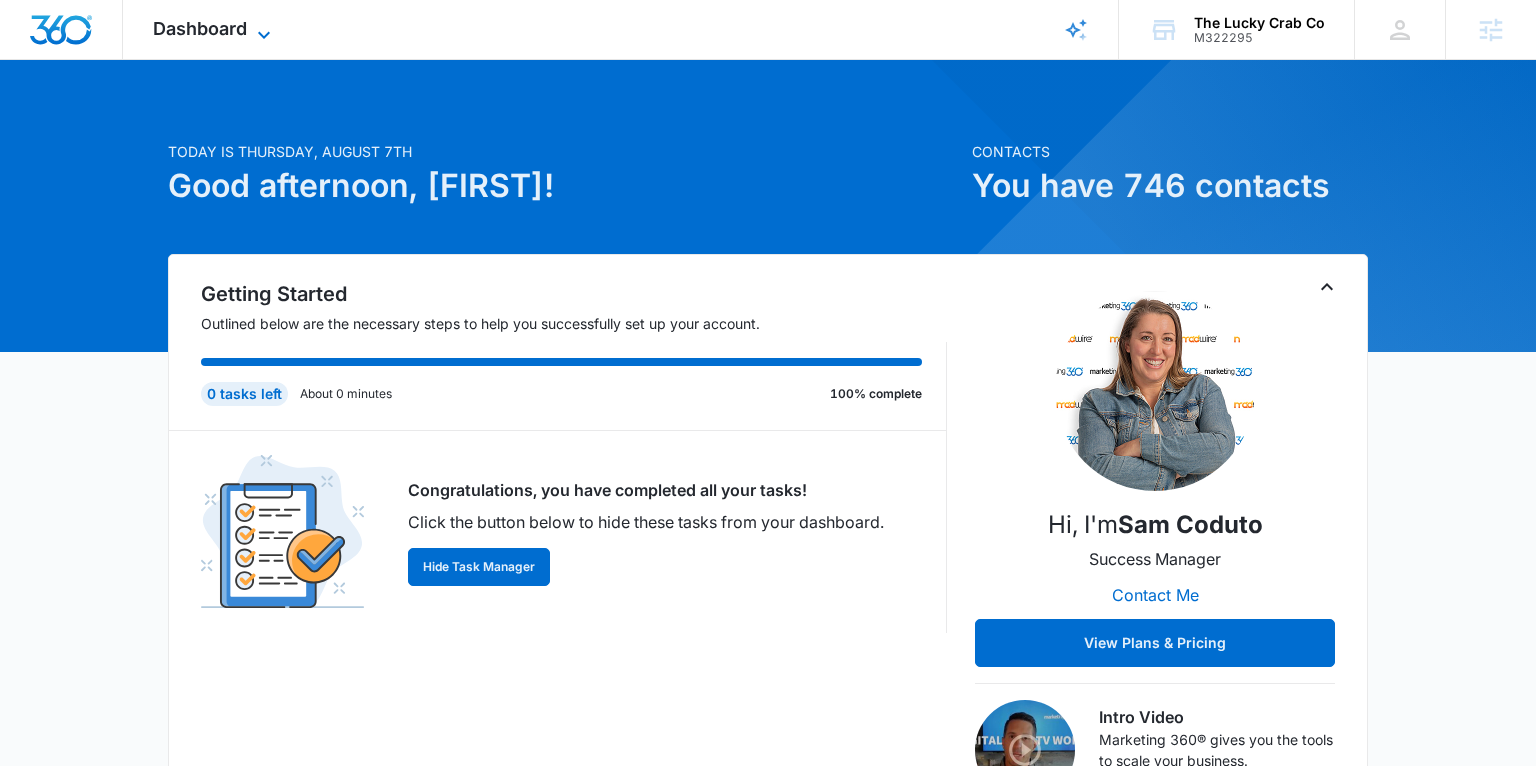 click on "Dashboard" at bounding box center [200, 28] 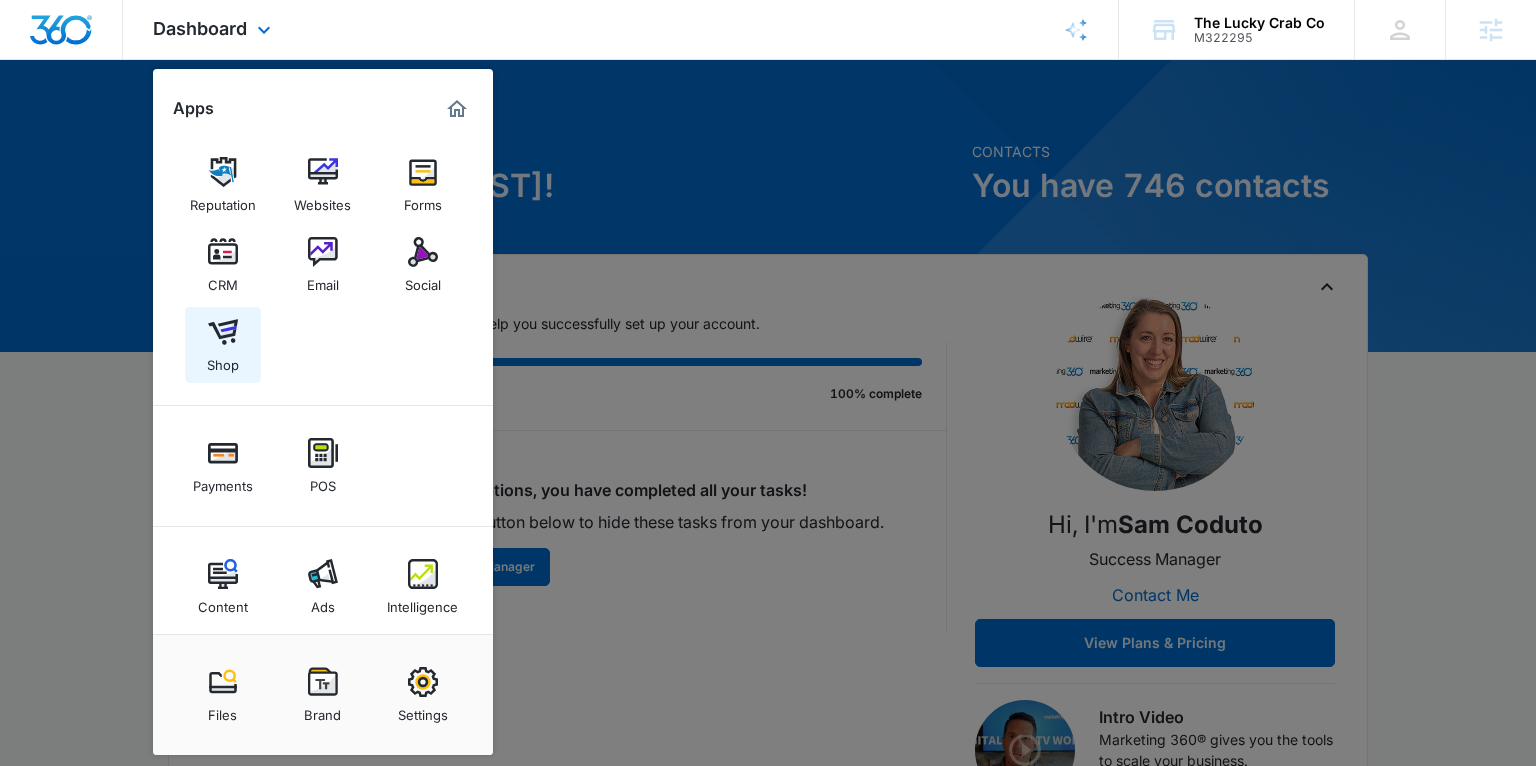 click at bounding box center [223, 332] 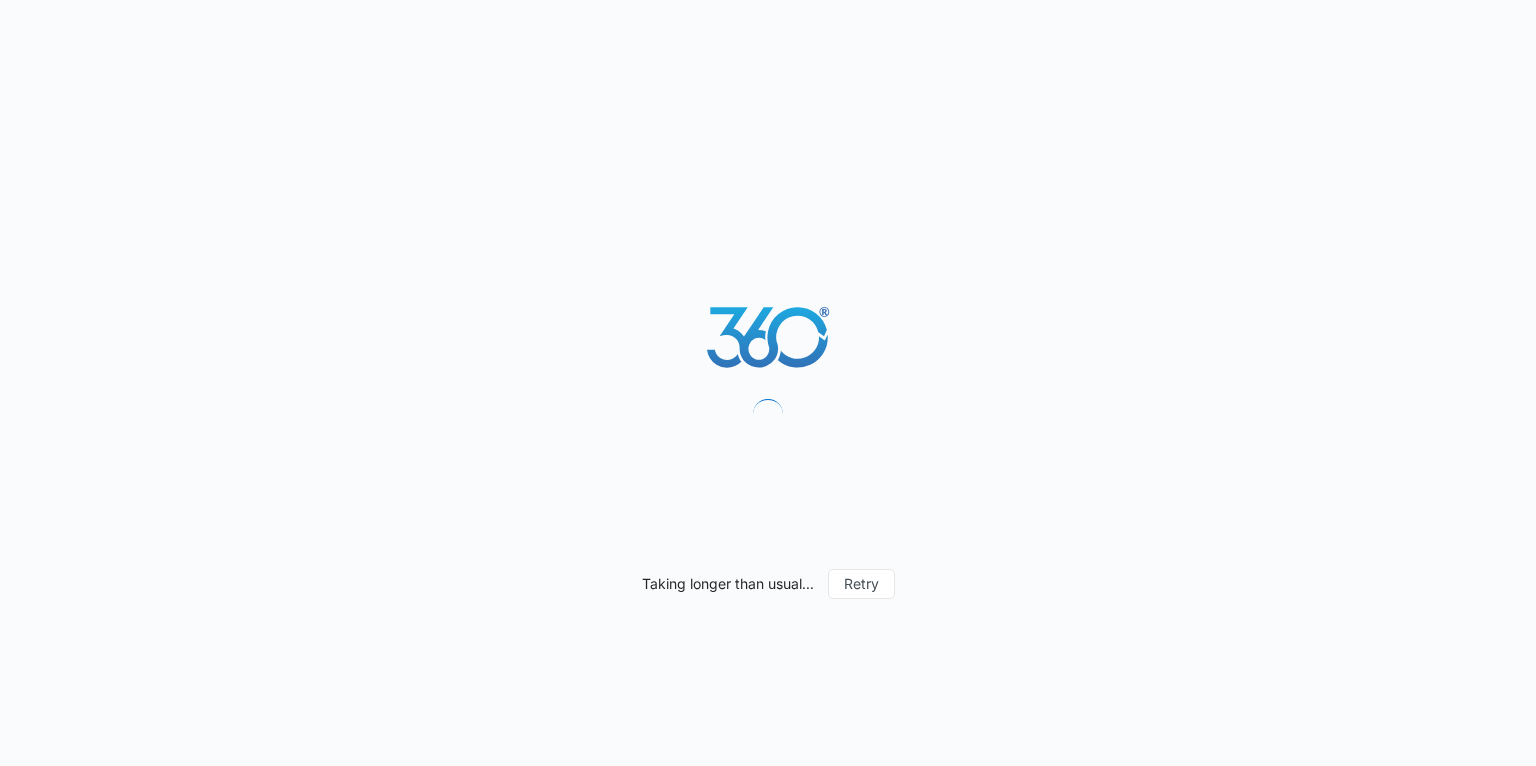 scroll, scrollTop: 0, scrollLeft: 0, axis: both 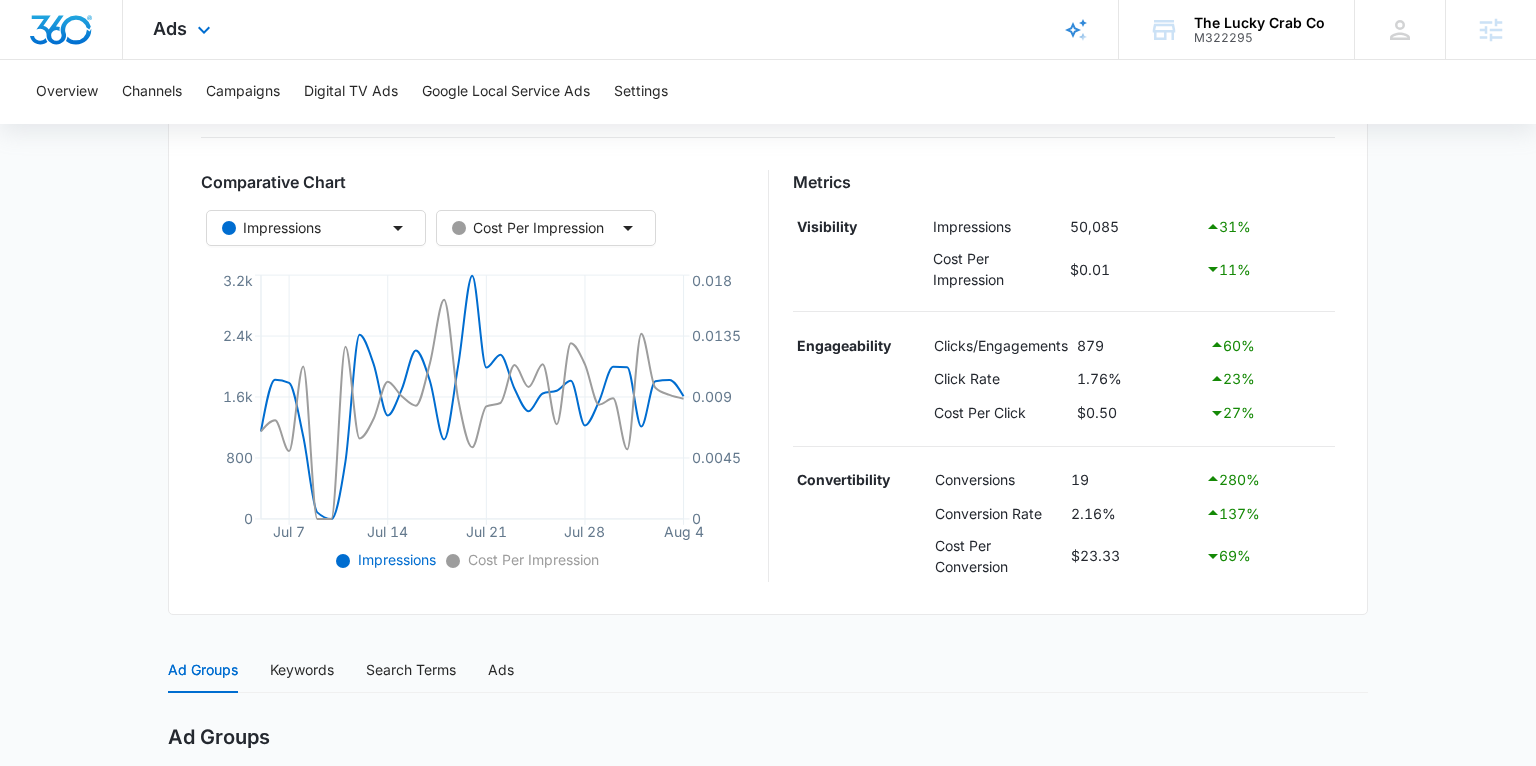 click on "Ads Apps Reputation Websites Forms CRM Email Social Shop Payments POS Content Ads Intelligence Files Brand Settings" at bounding box center [184, 29] 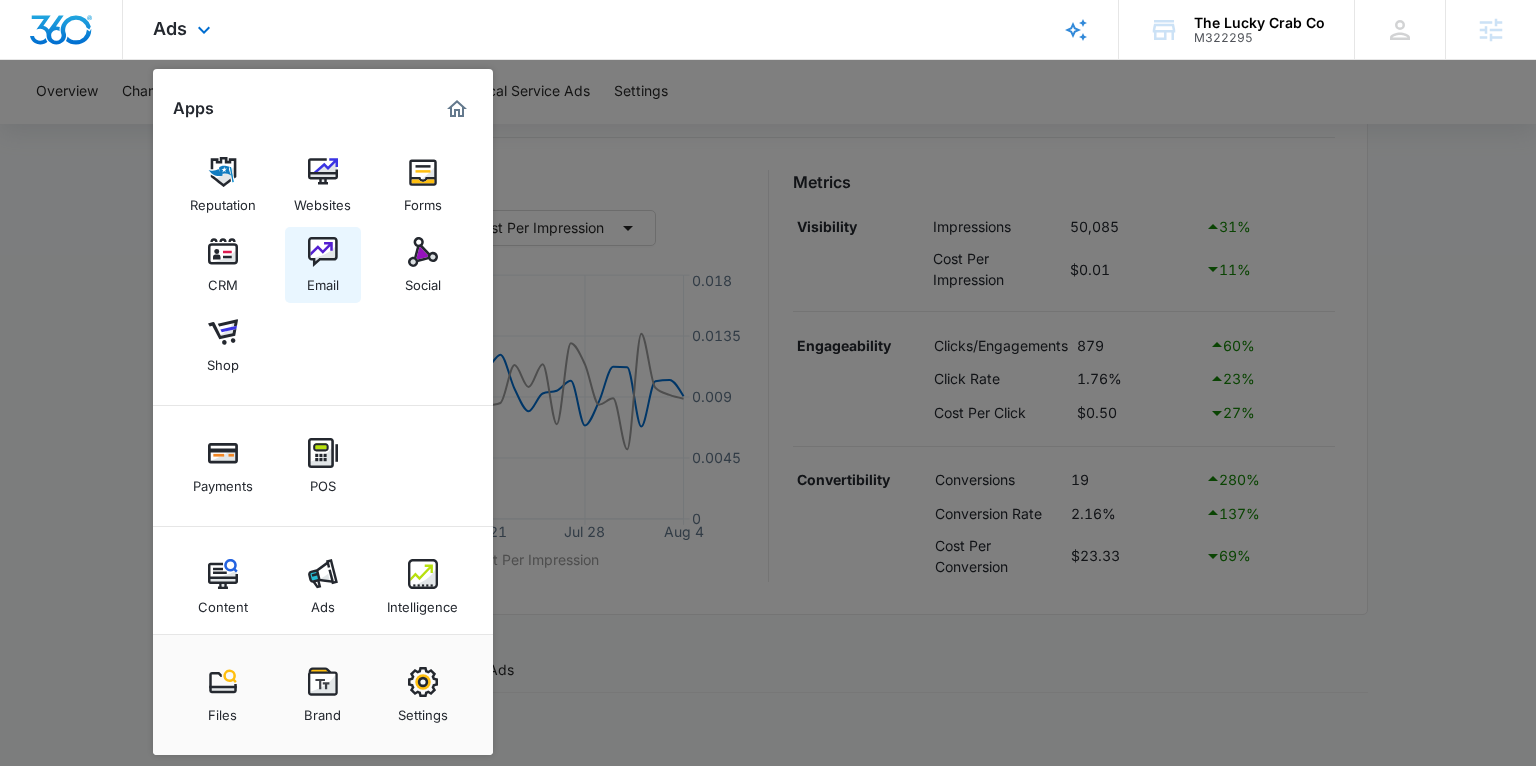 click at bounding box center [323, 252] 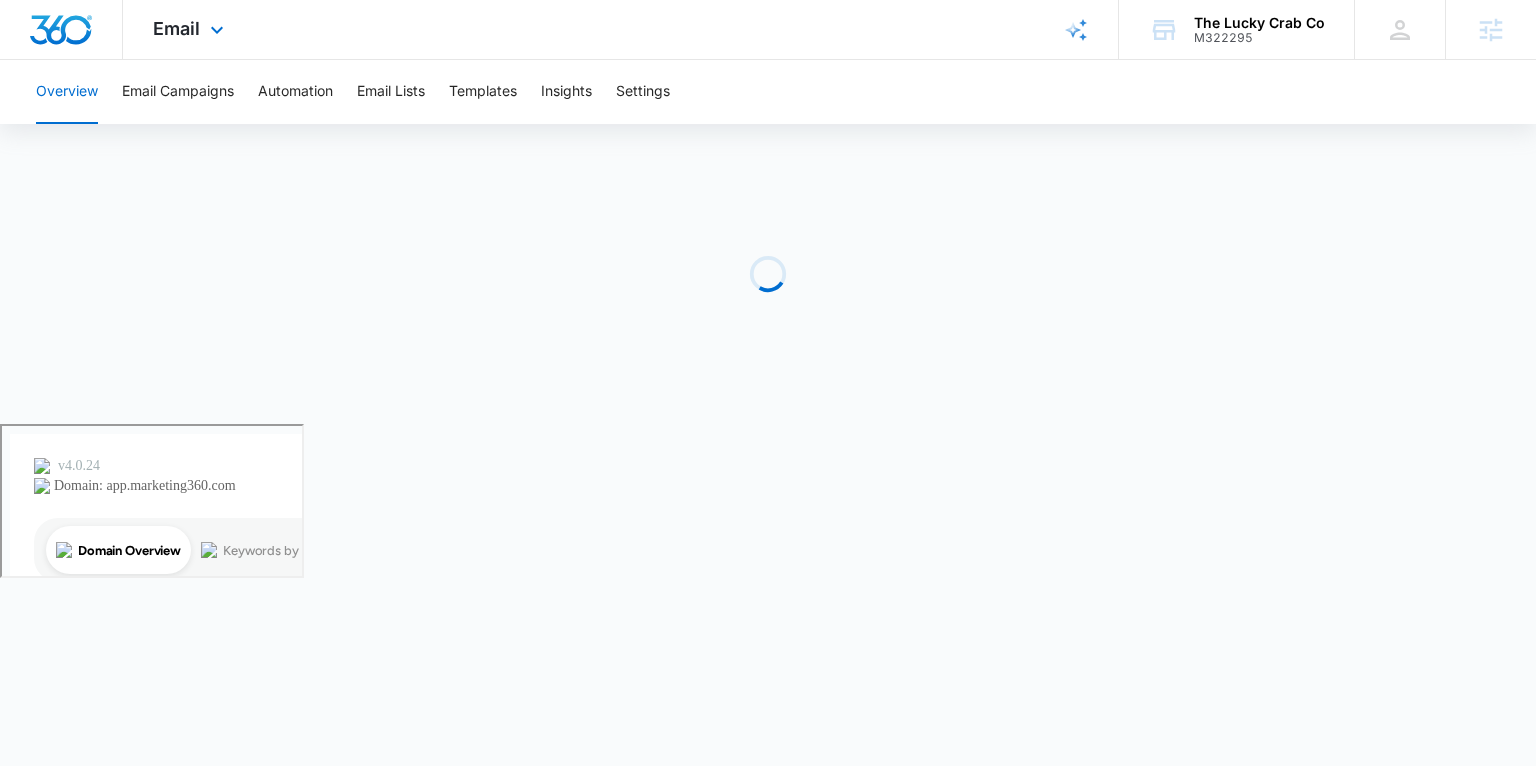 scroll, scrollTop: 0, scrollLeft: 0, axis: both 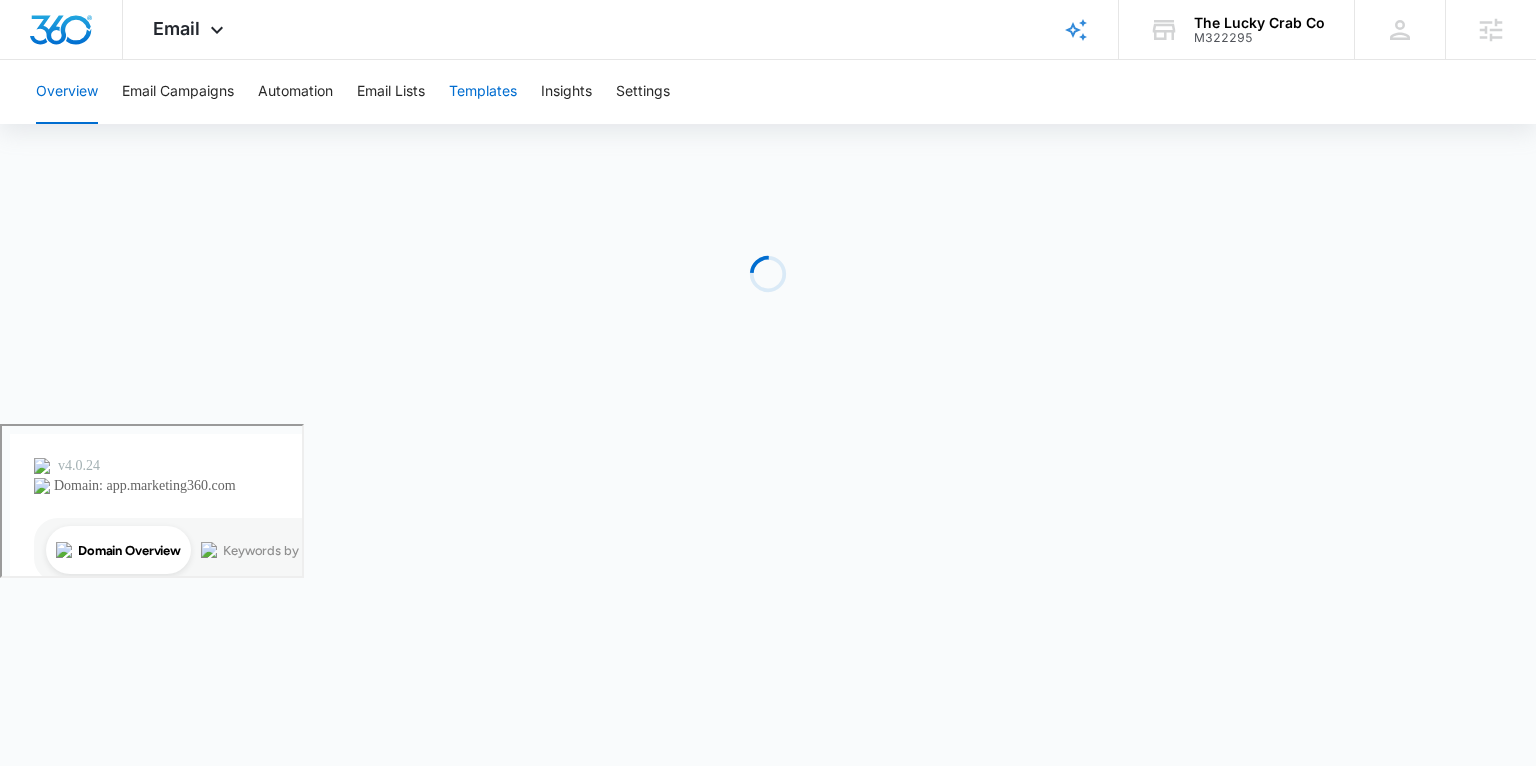 click on "Templates" at bounding box center (483, 92) 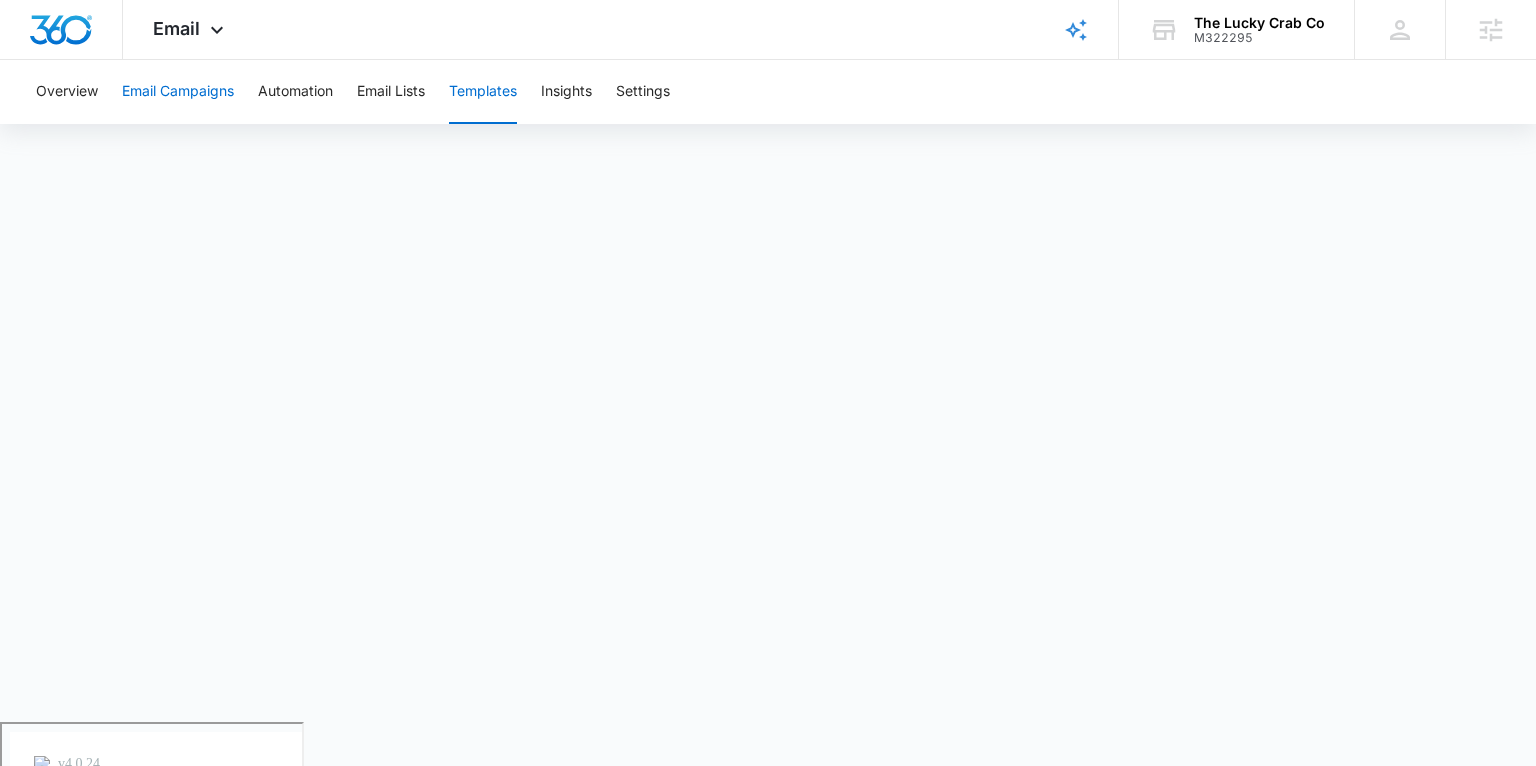 click on "Email Campaigns" at bounding box center [178, 92] 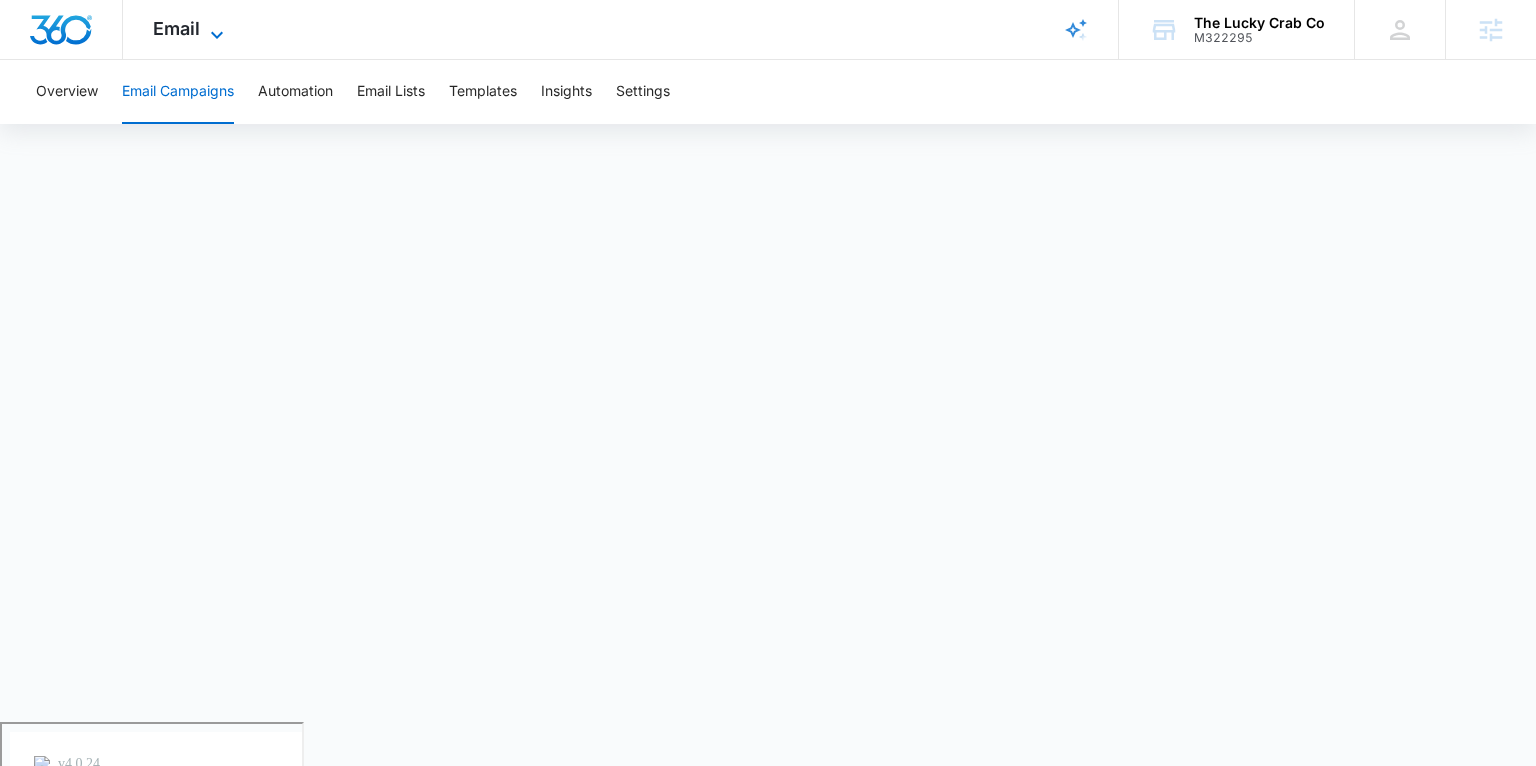 click 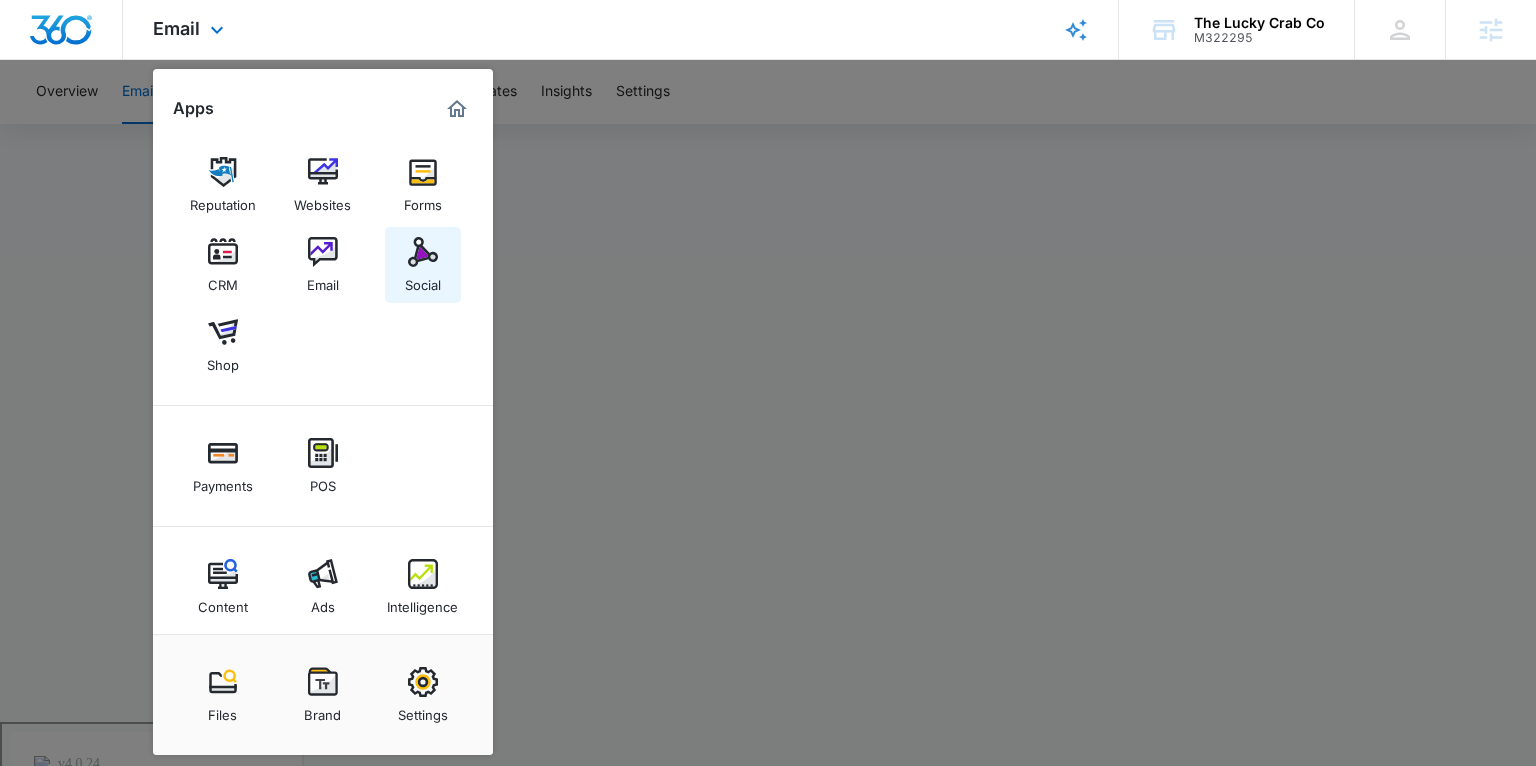 click on "Social" at bounding box center [423, 265] 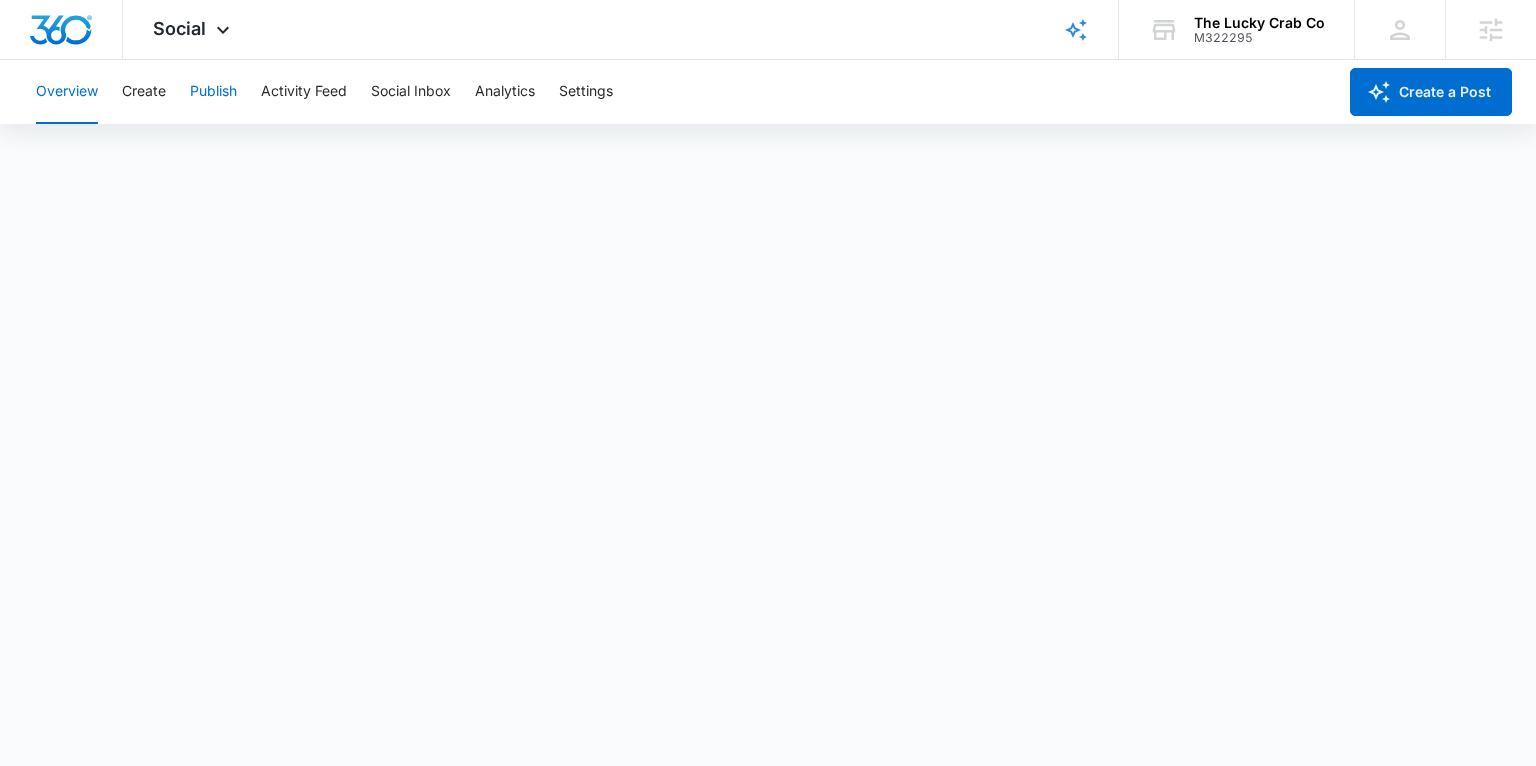 click on "Publish" at bounding box center [213, 92] 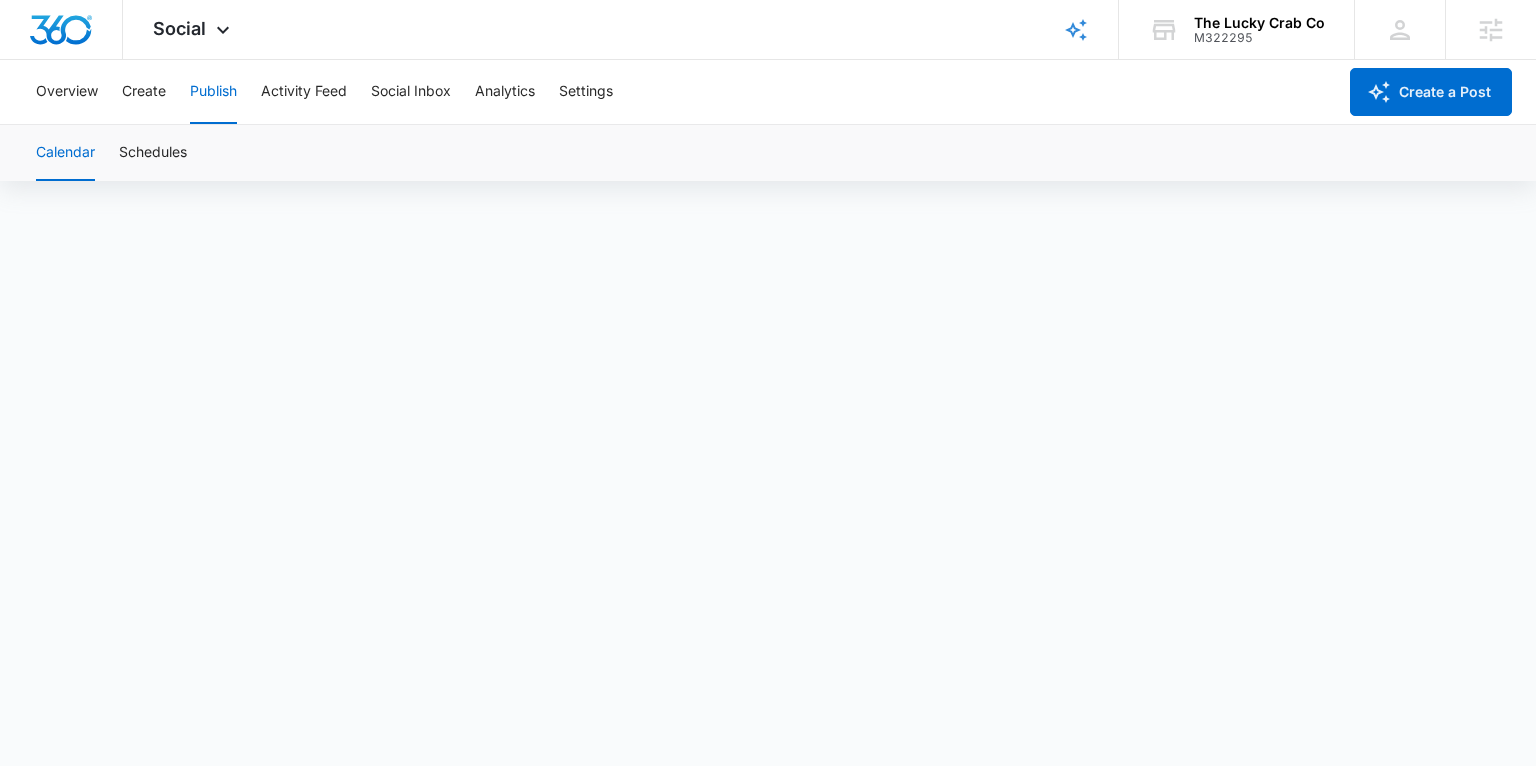 scroll, scrollTop: 0, scrollLeft: 0, axis: both 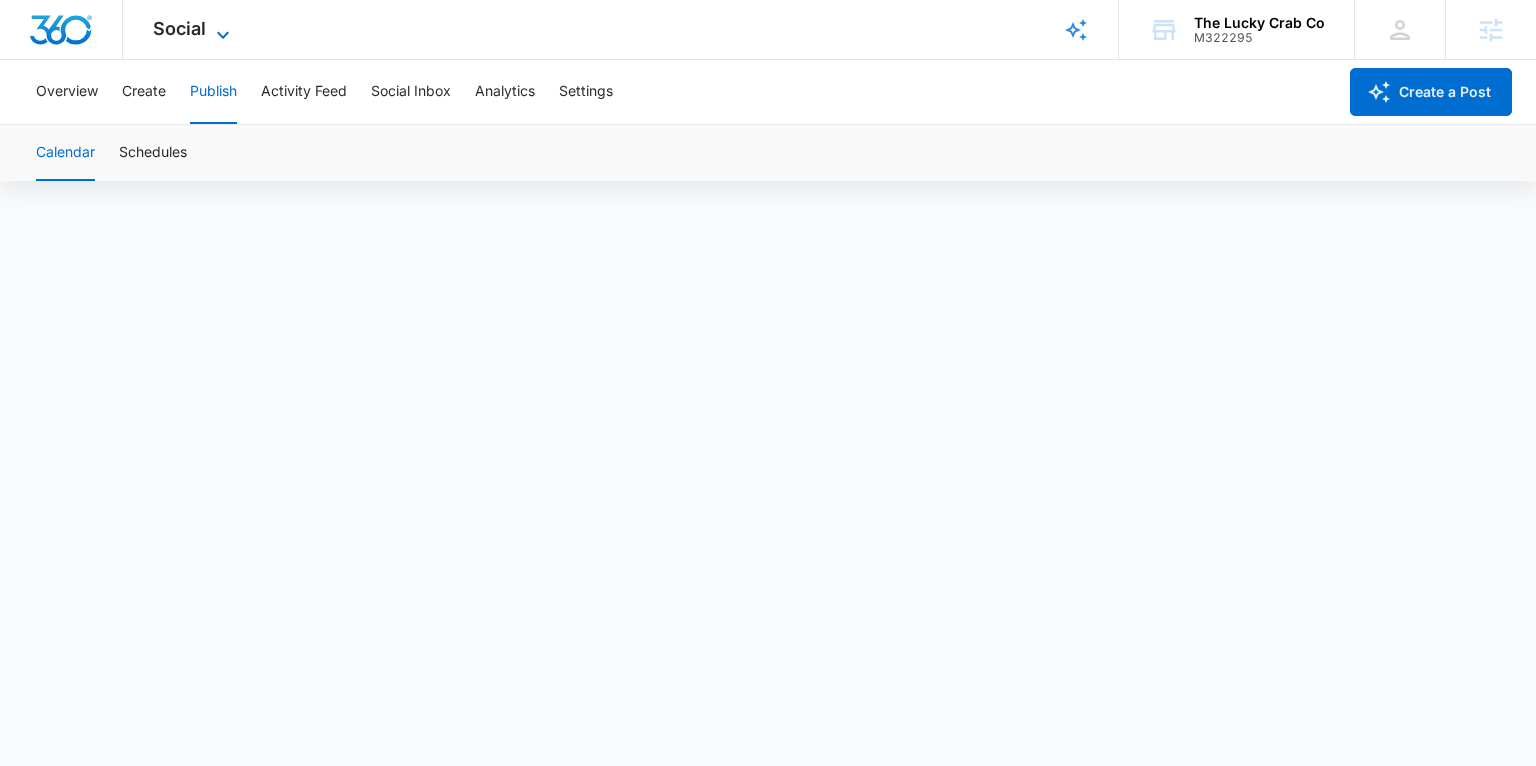 click on "Social" at bounding box center [179, 28] 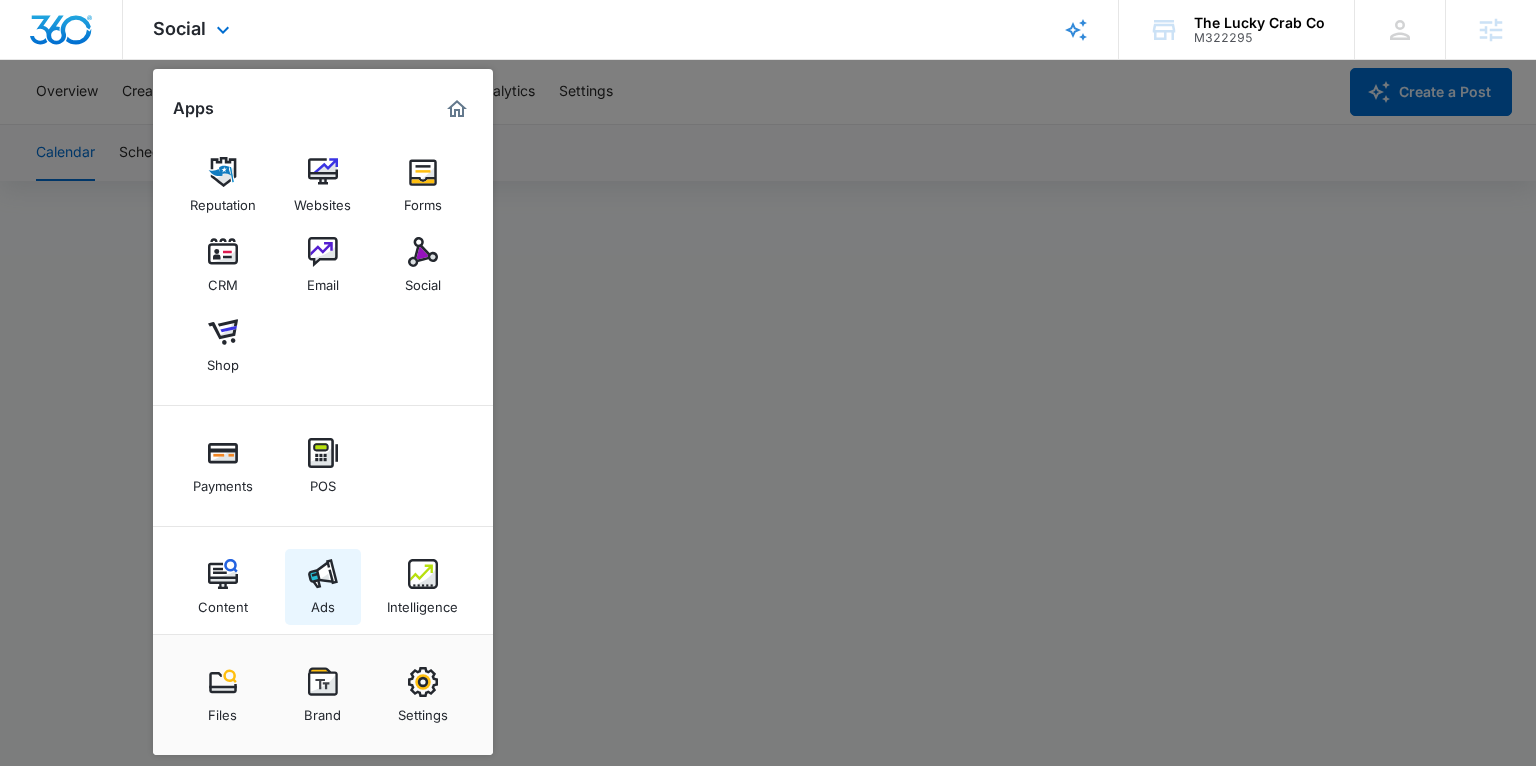 click at bounding box center (323, 574) 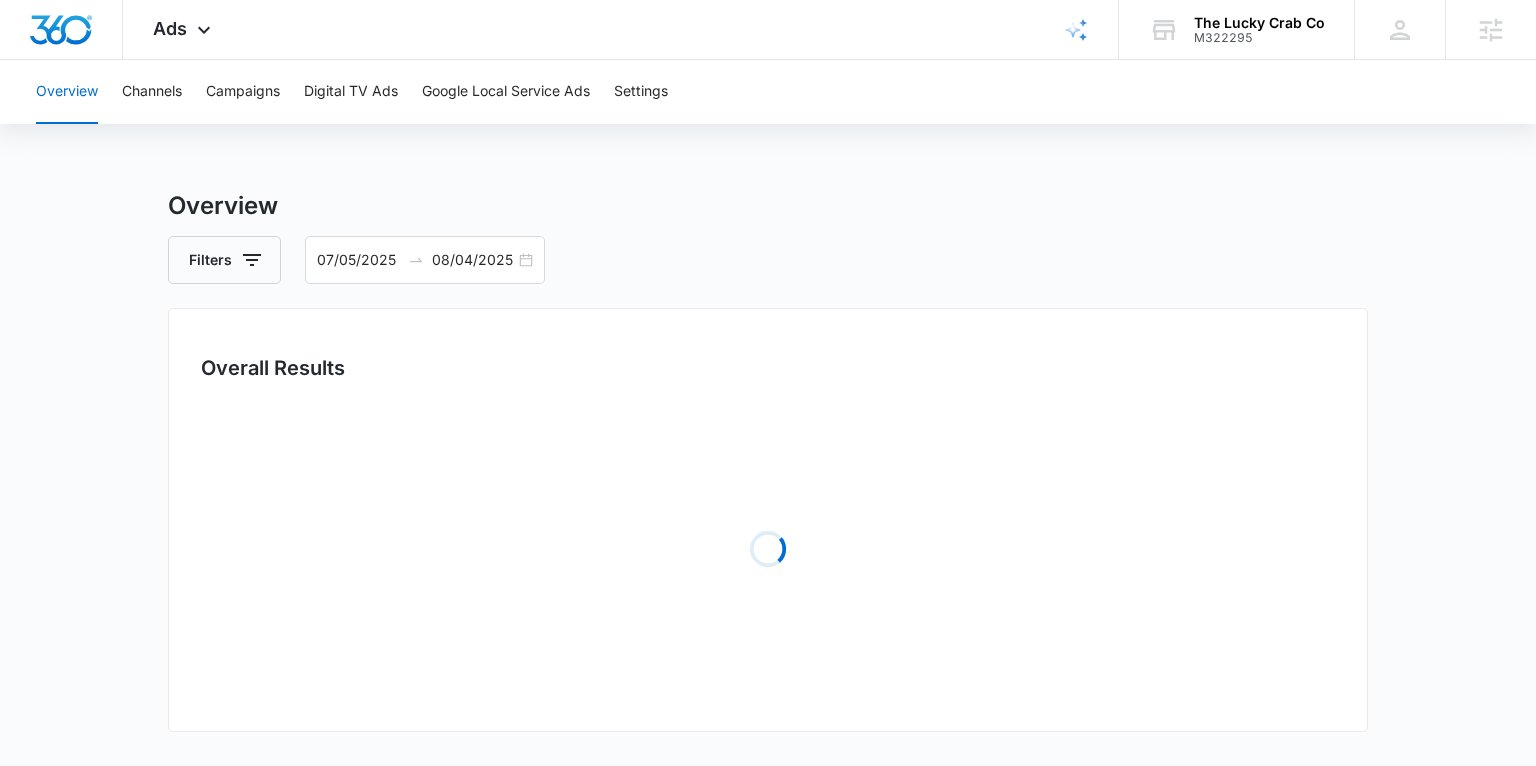 scroll, scrollTop: 0, scrollLeft: 0, axis: both 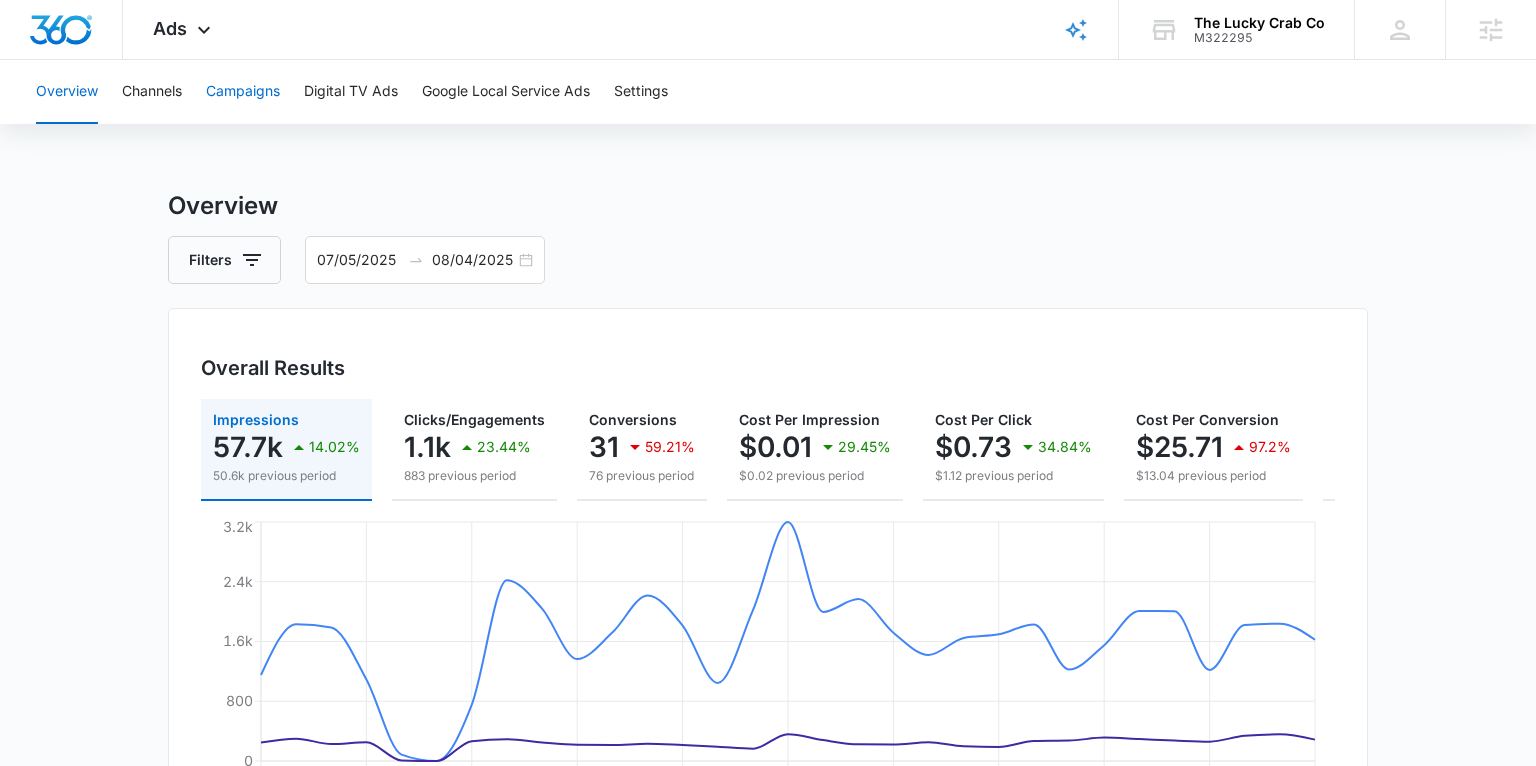 click on "Campaigns" at bounding box center [243, 92] 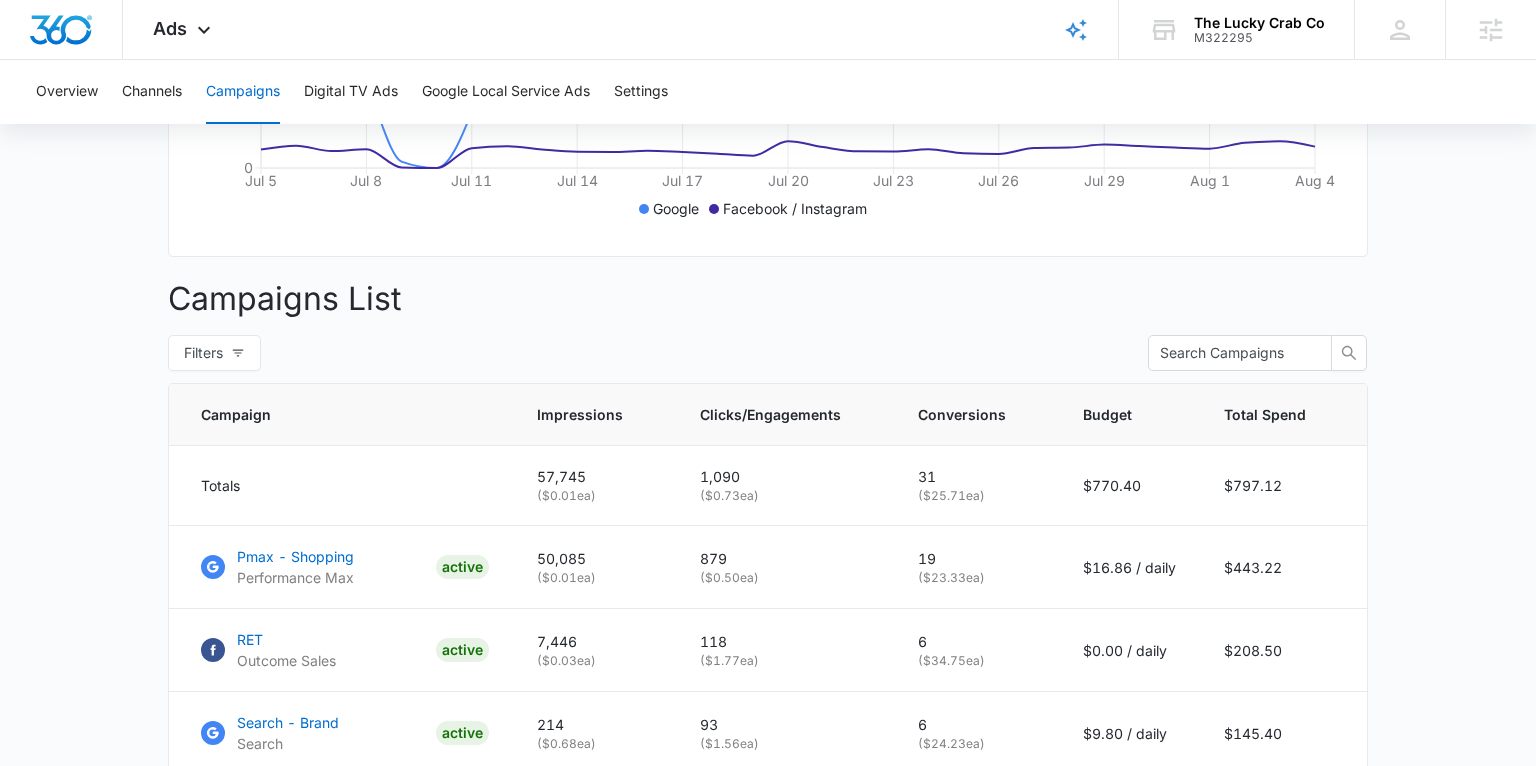 scroll, scrollTop: 740, scrollLeft: 0, axis: vertical 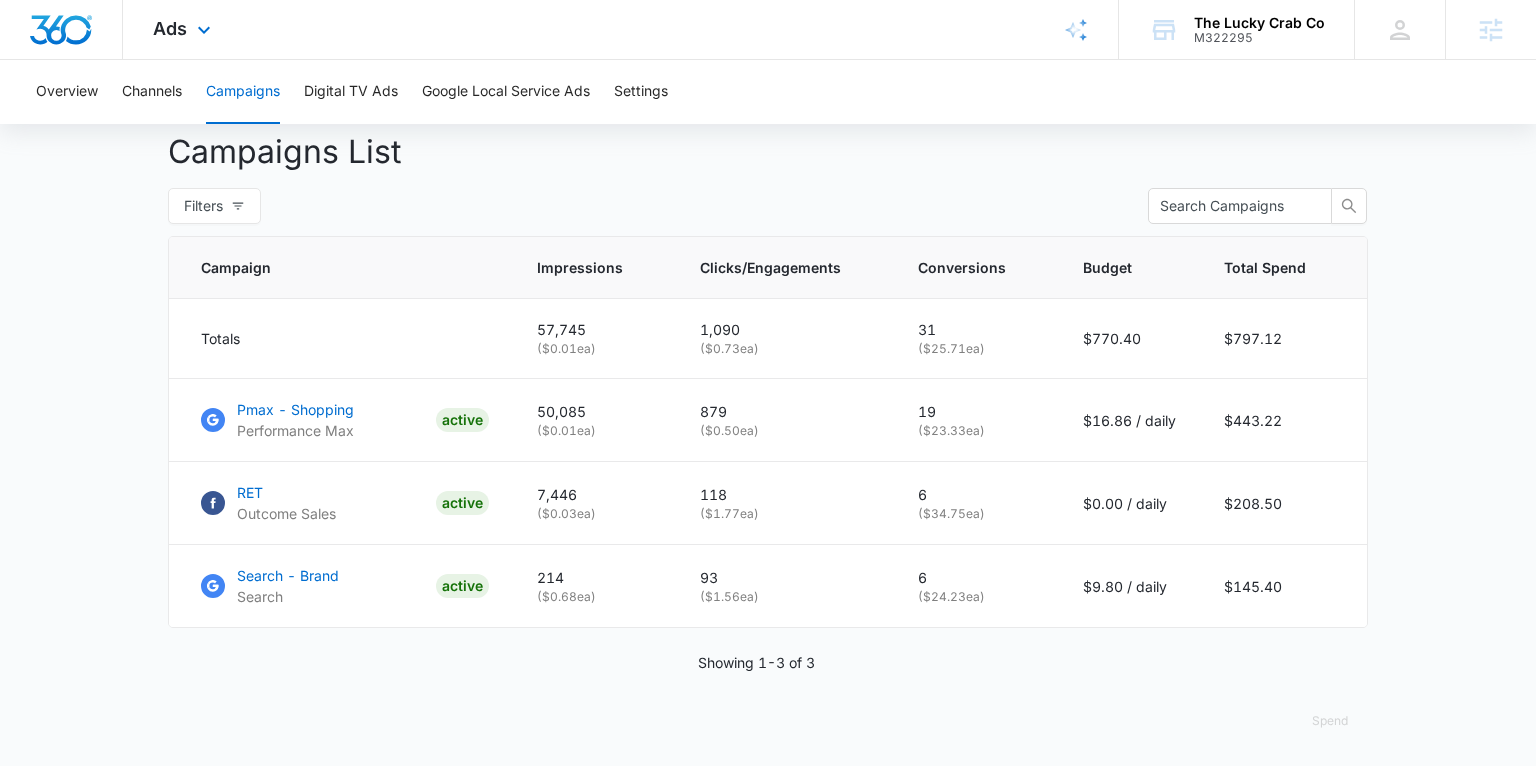 drag, startPoint x: 200, startPoint y: 30, endPoint x: 203, endPoint y: 46, distance: 16.27882 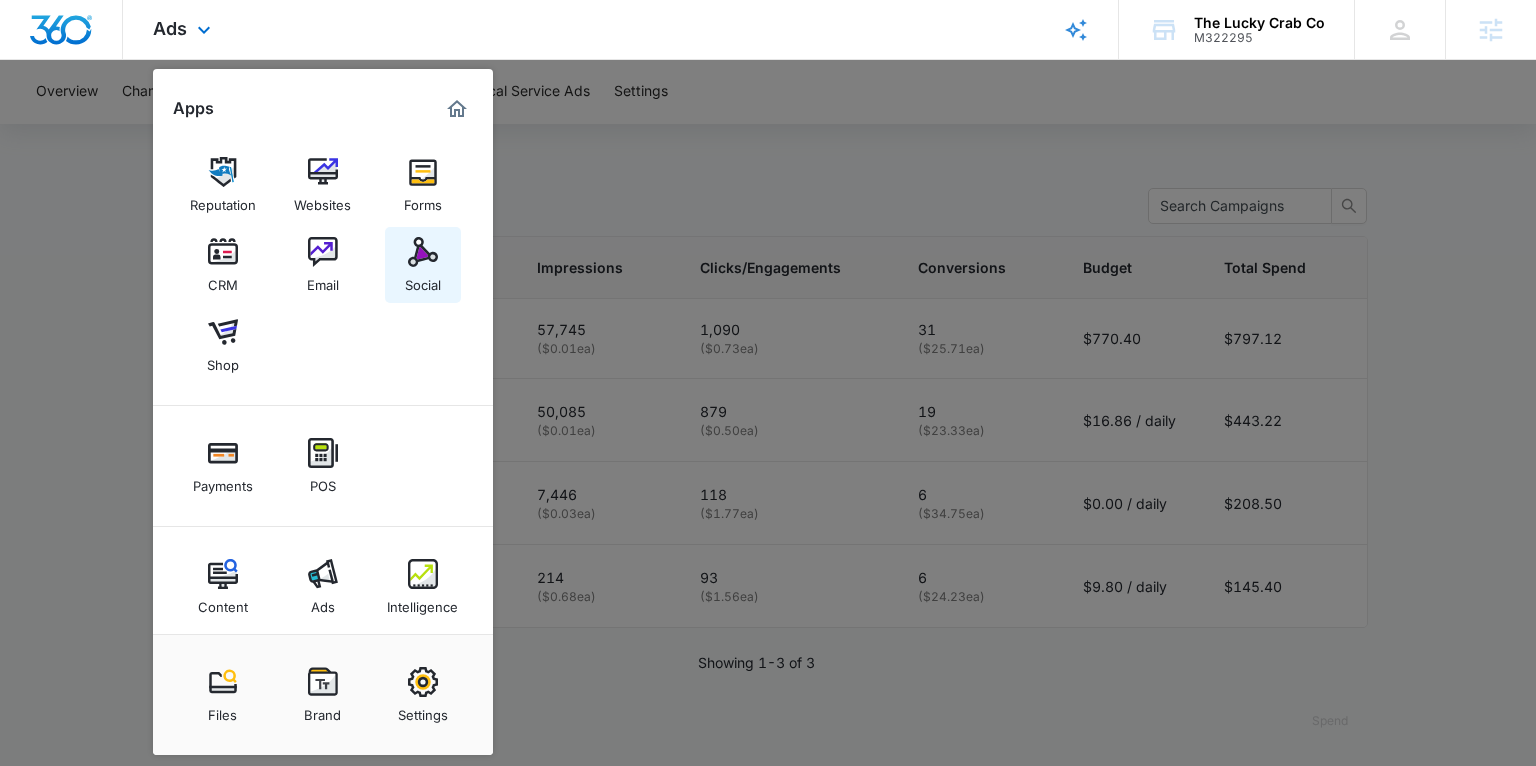 click on "Social" at bounding box center (423, 280) 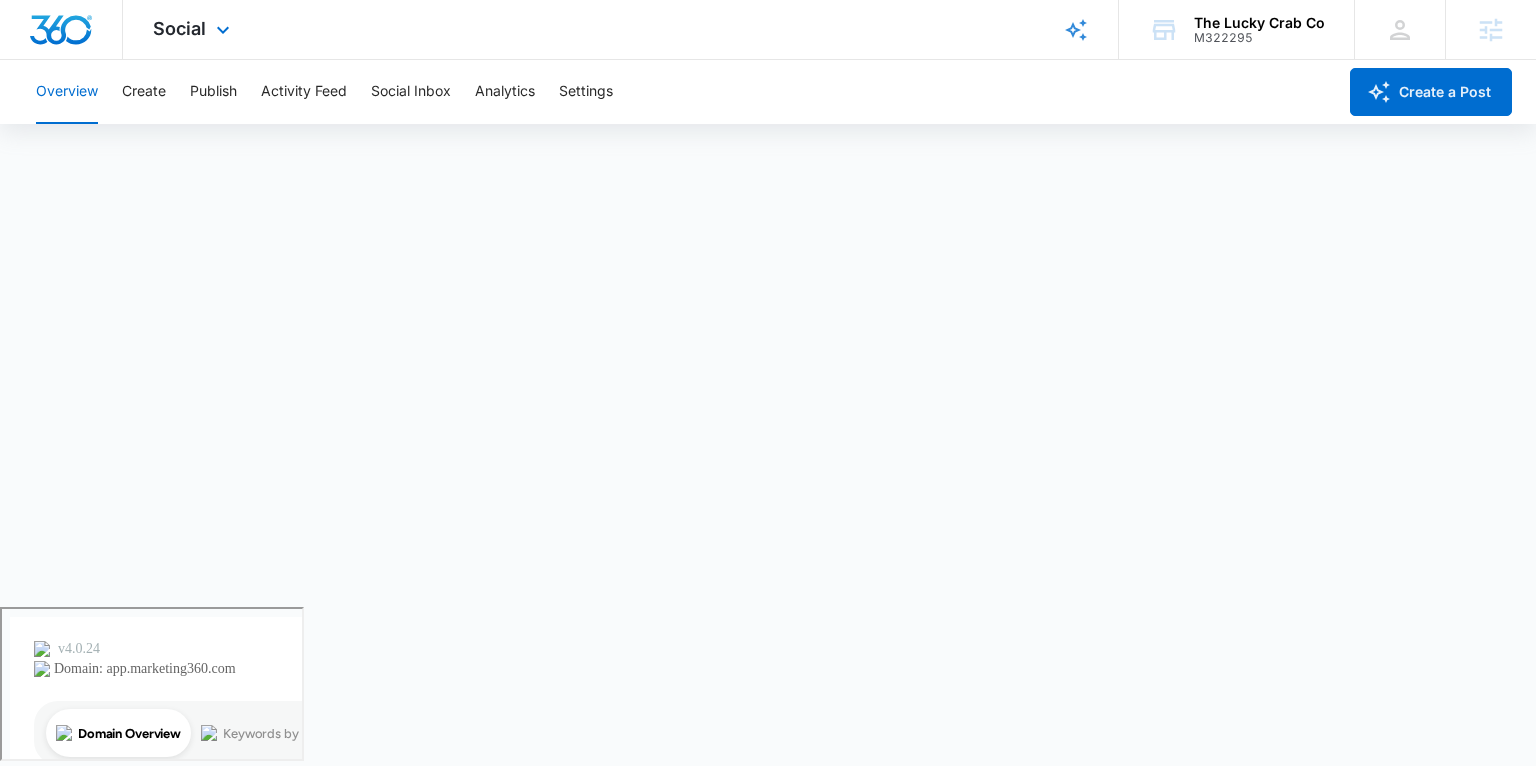 scroll, scrollTop: 0, scrollLeft: 0, axis: both 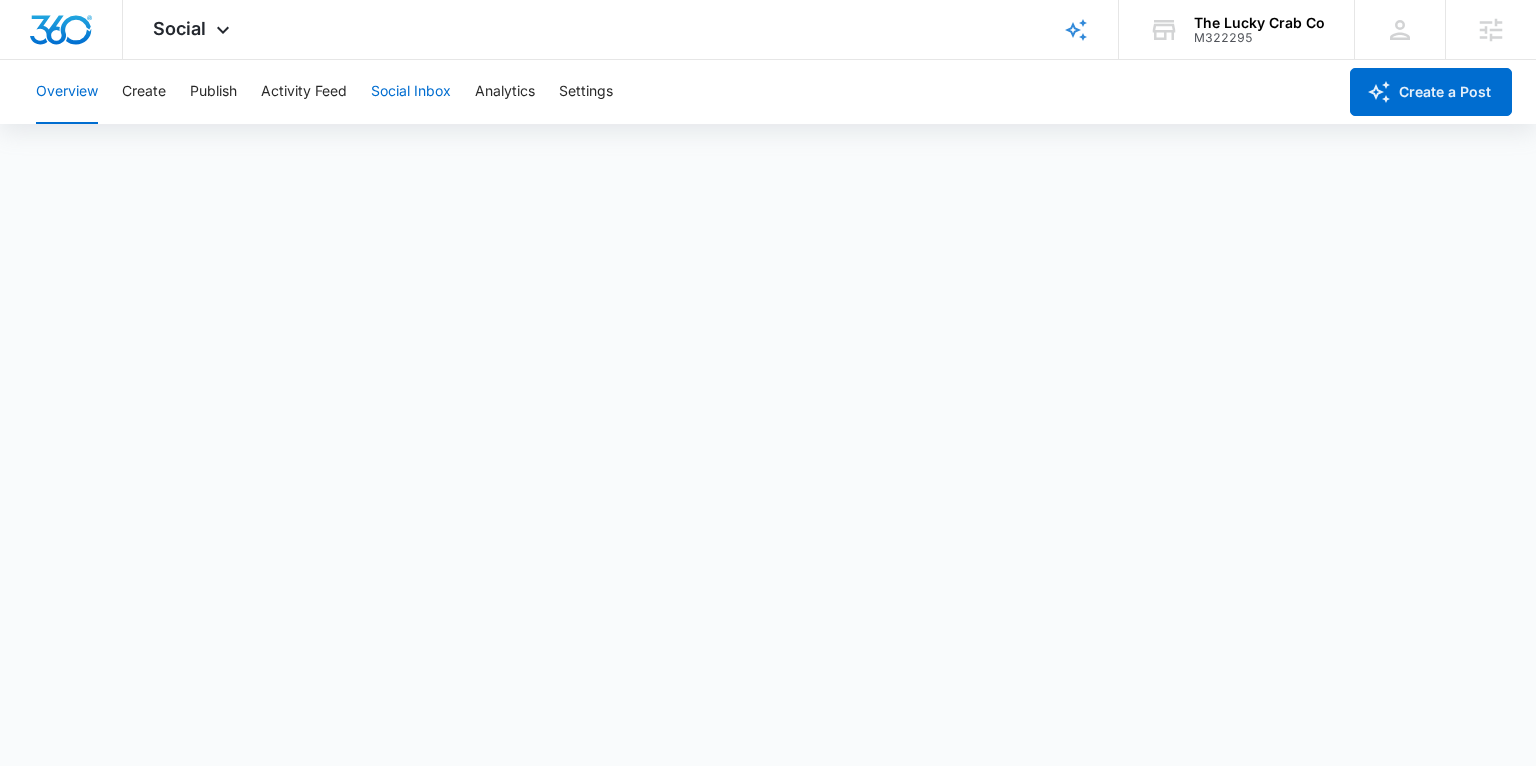click on "Social Inbox" at bounding box center [411, 92] 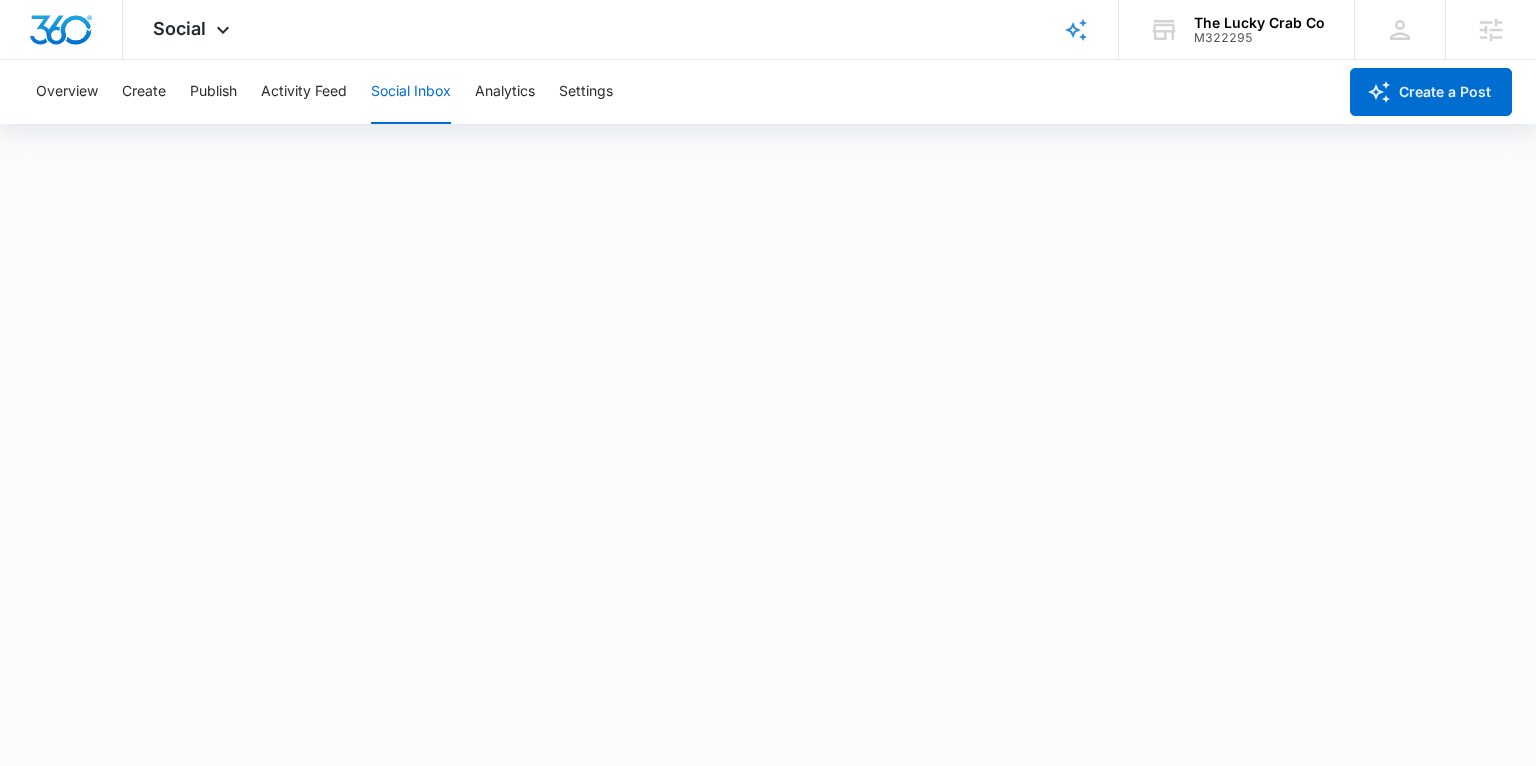 scroll, scrollTop: 0, scrollLeft: 0, axis: both 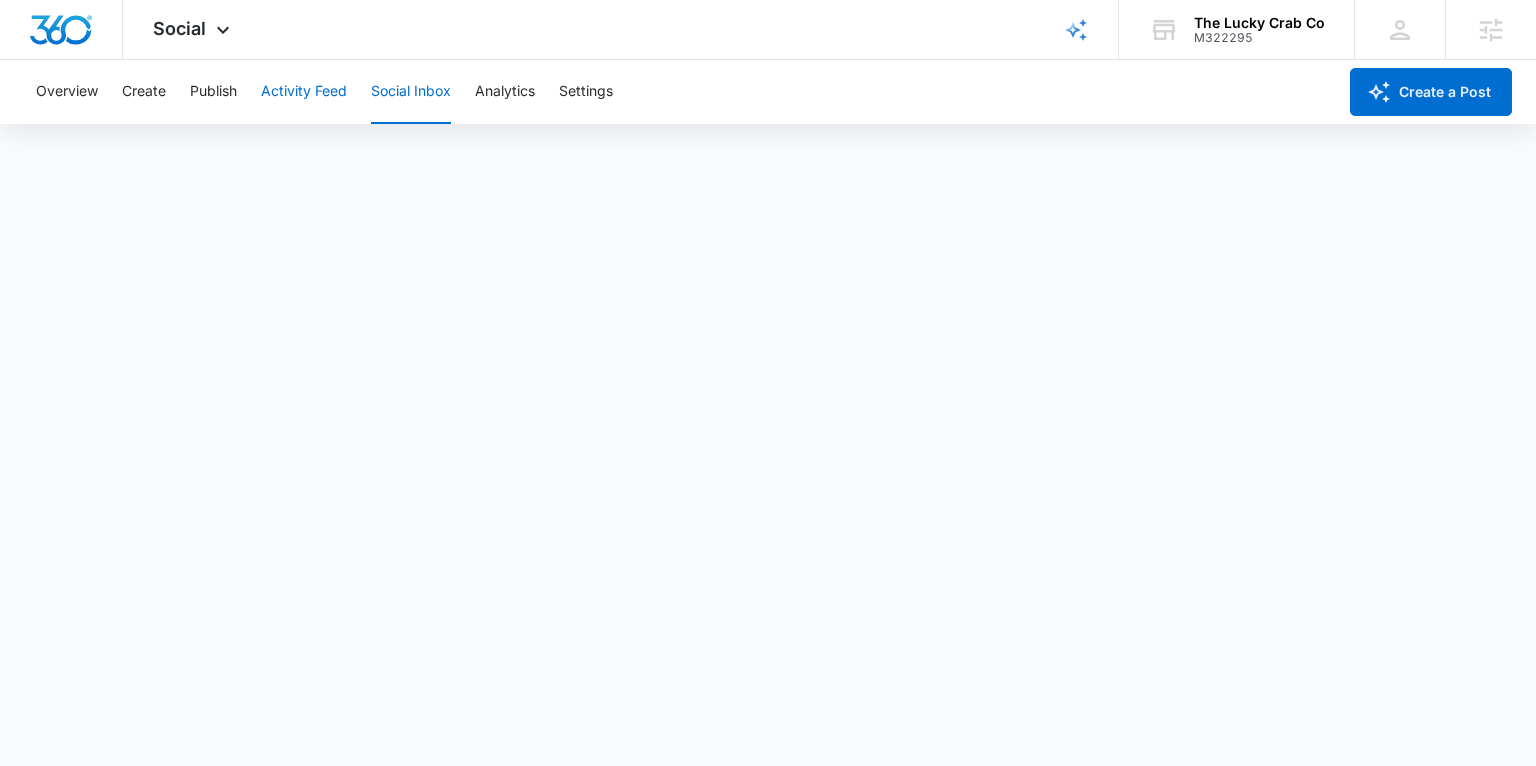 click on "Activity Feed" at bounding box center [304, 92] 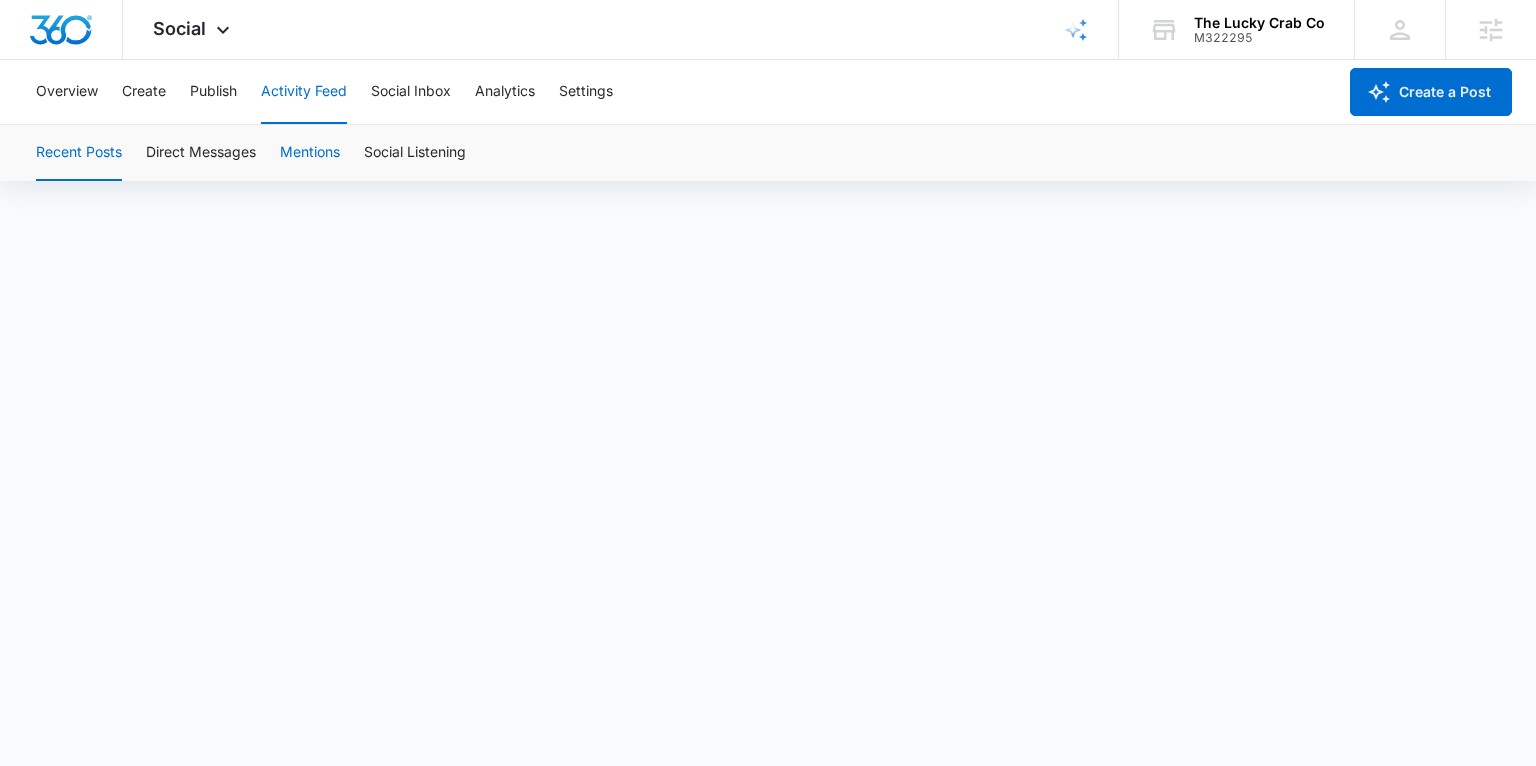 click on "Mentions" at bounding box center (310, 153) 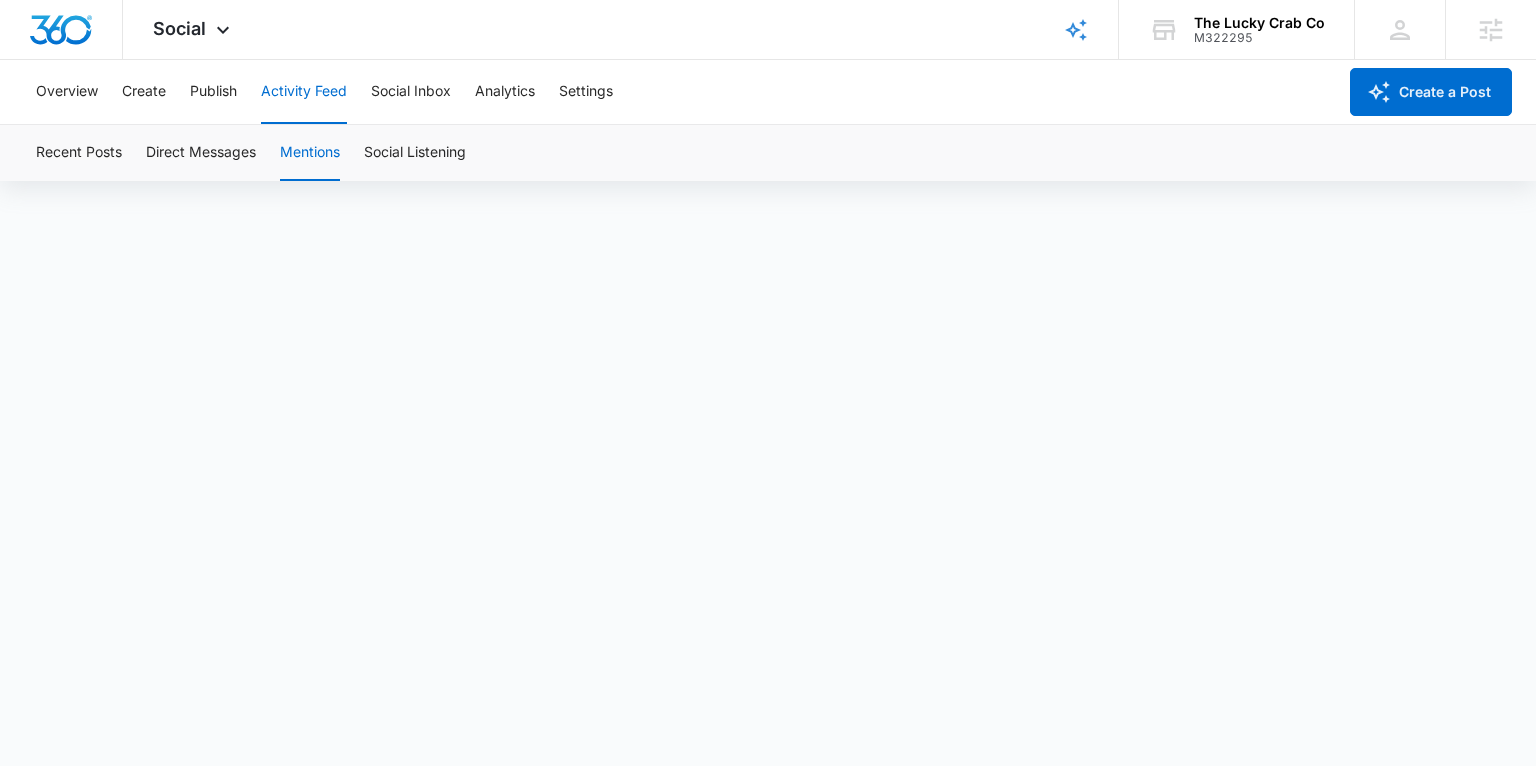 scroll, scrollTop: 0, scrollLeft: 0, axis: both 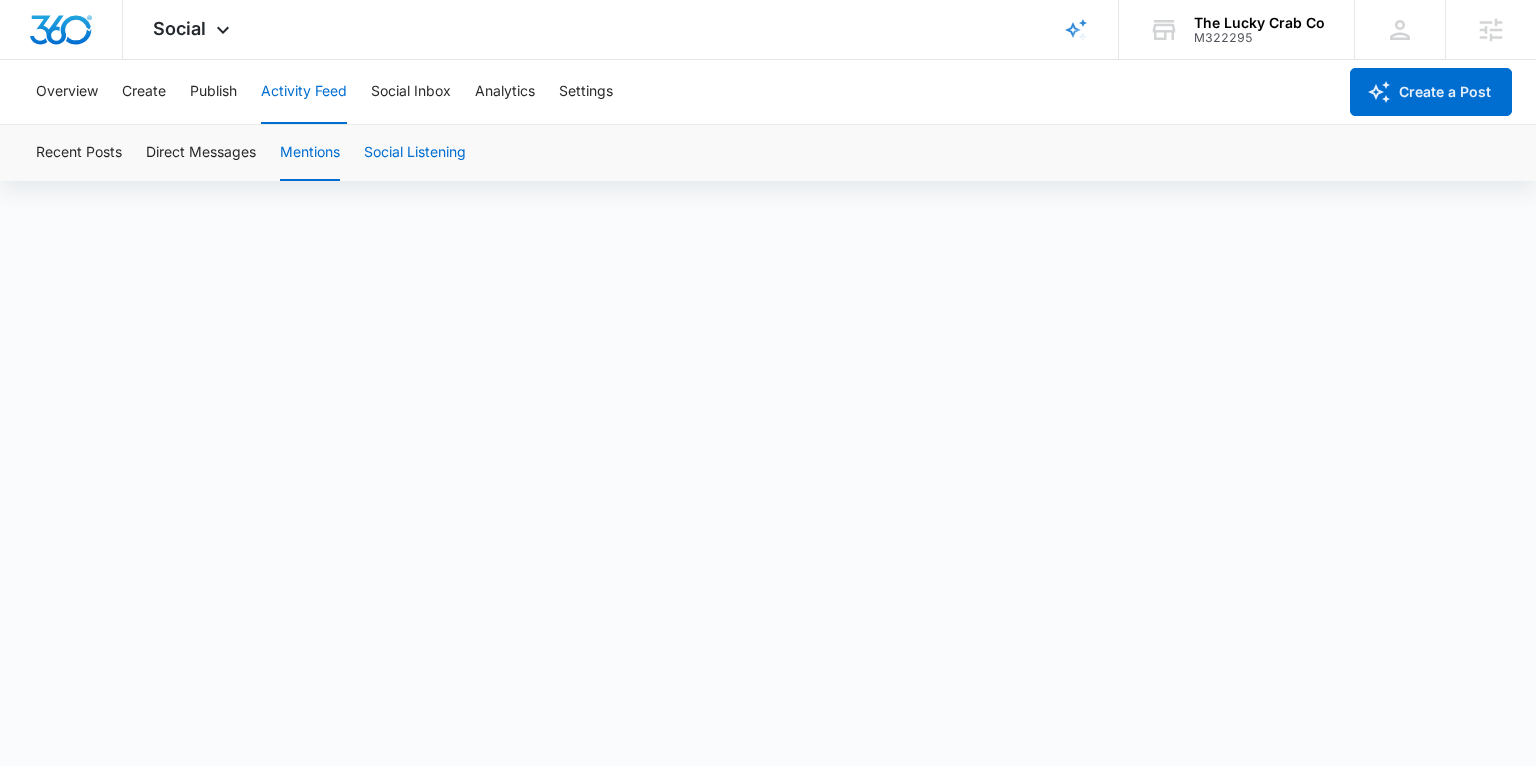 click on "Social Listening" at bounding box center (415, 153) 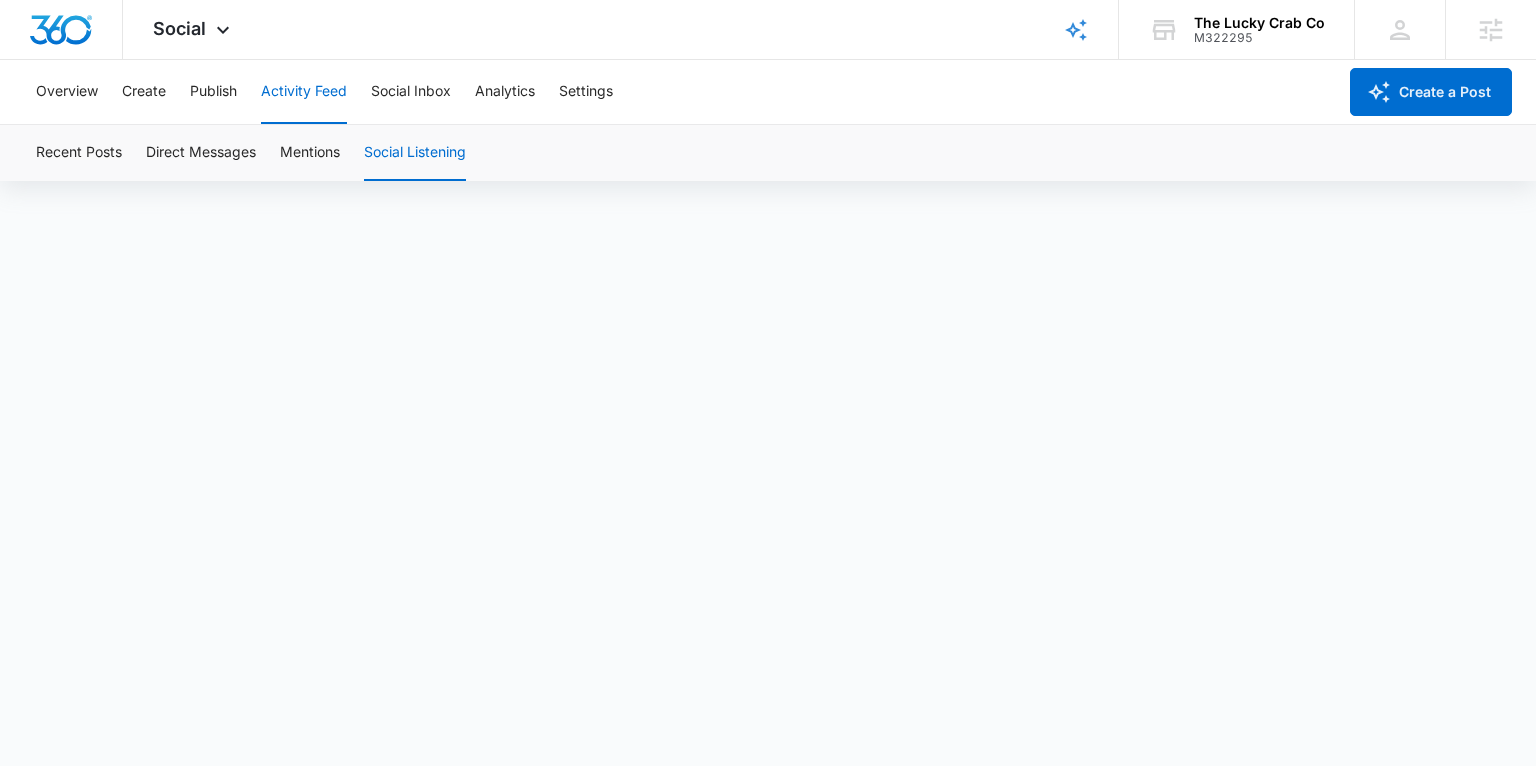 scroll, scrollTop: 6, scrollLeft: 0, axis: vertical 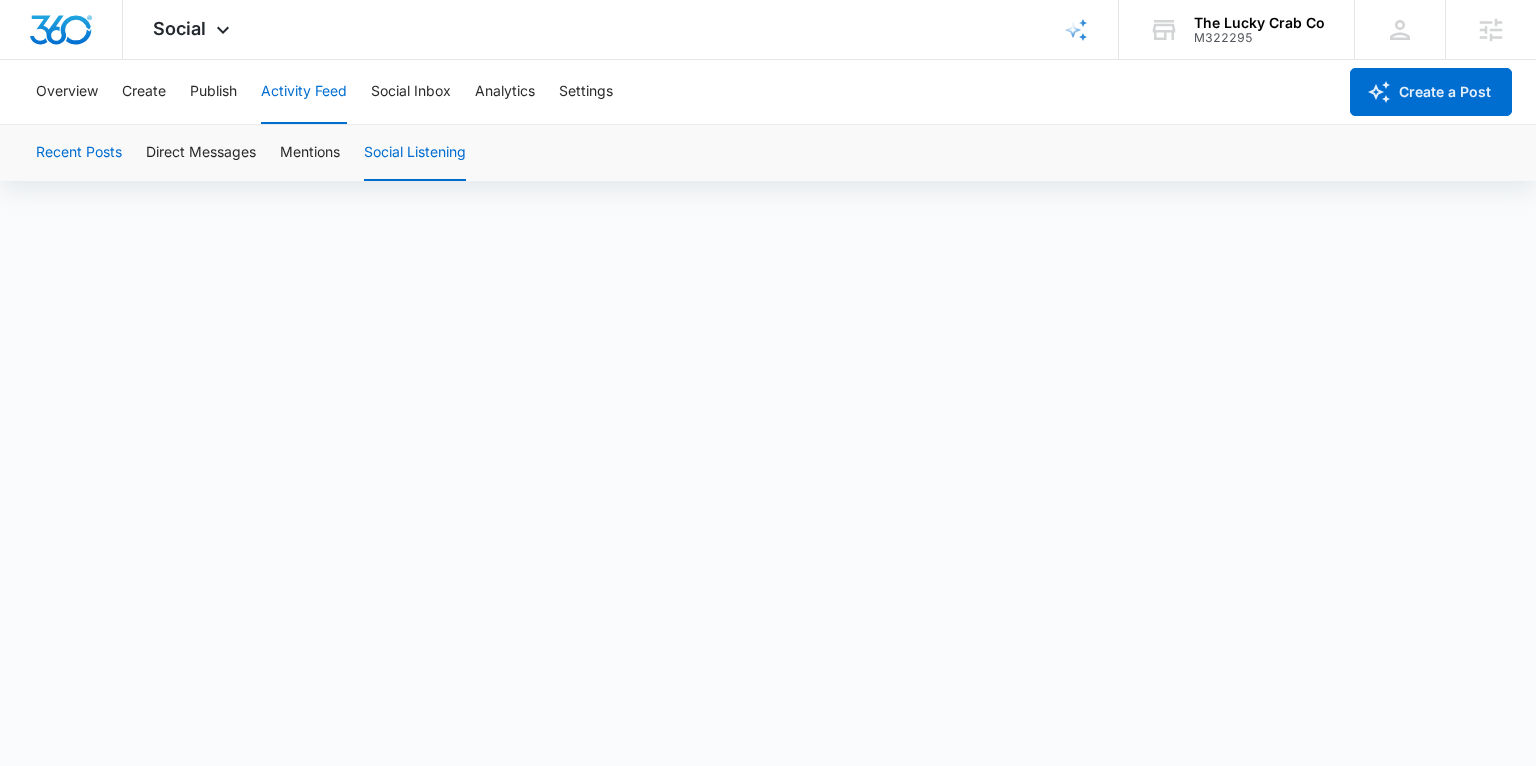 click on "Recent Posts" at bounding box center (79, 153) 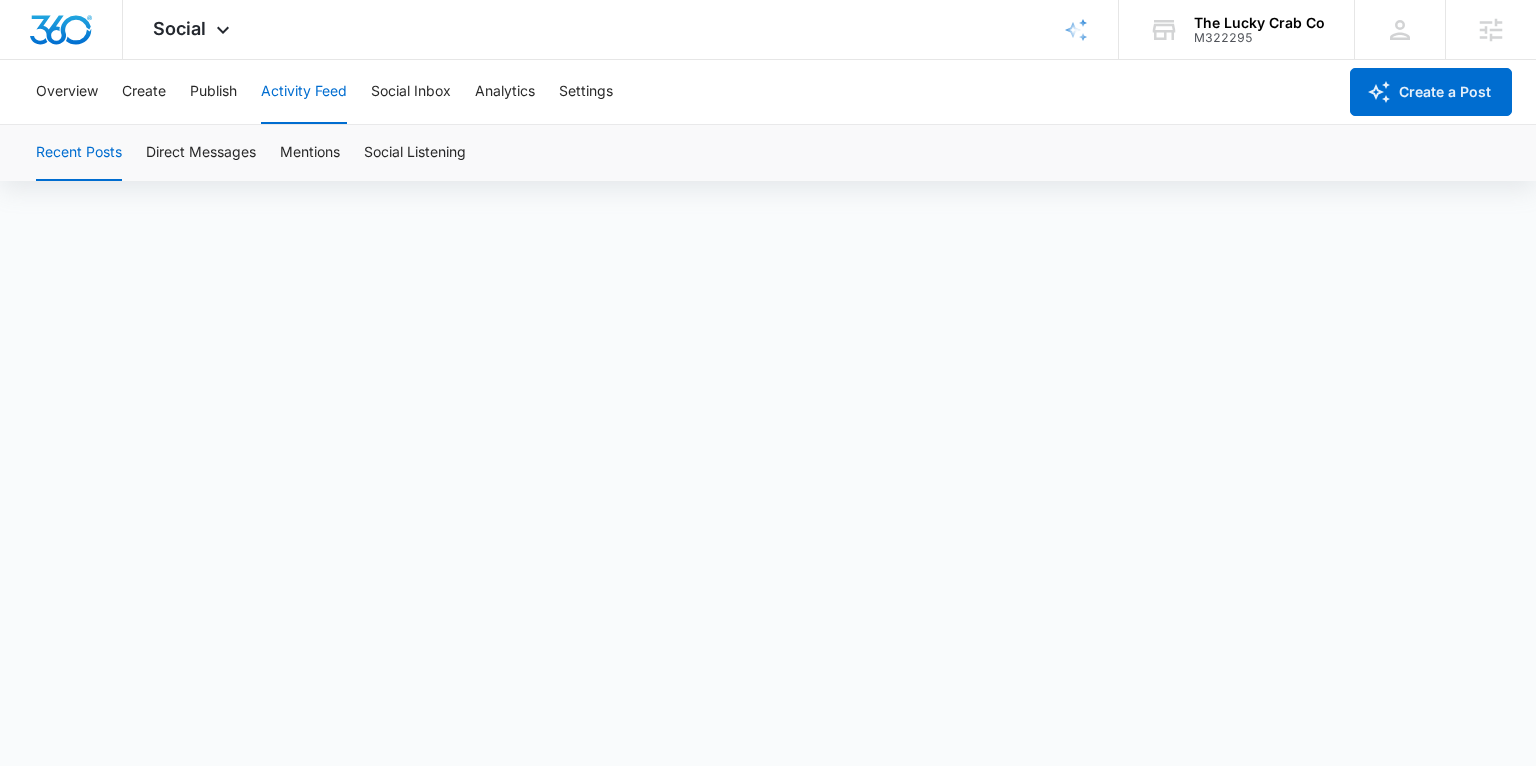 scroll, scrollTop: 0, scrollLeft: 0, axis: both 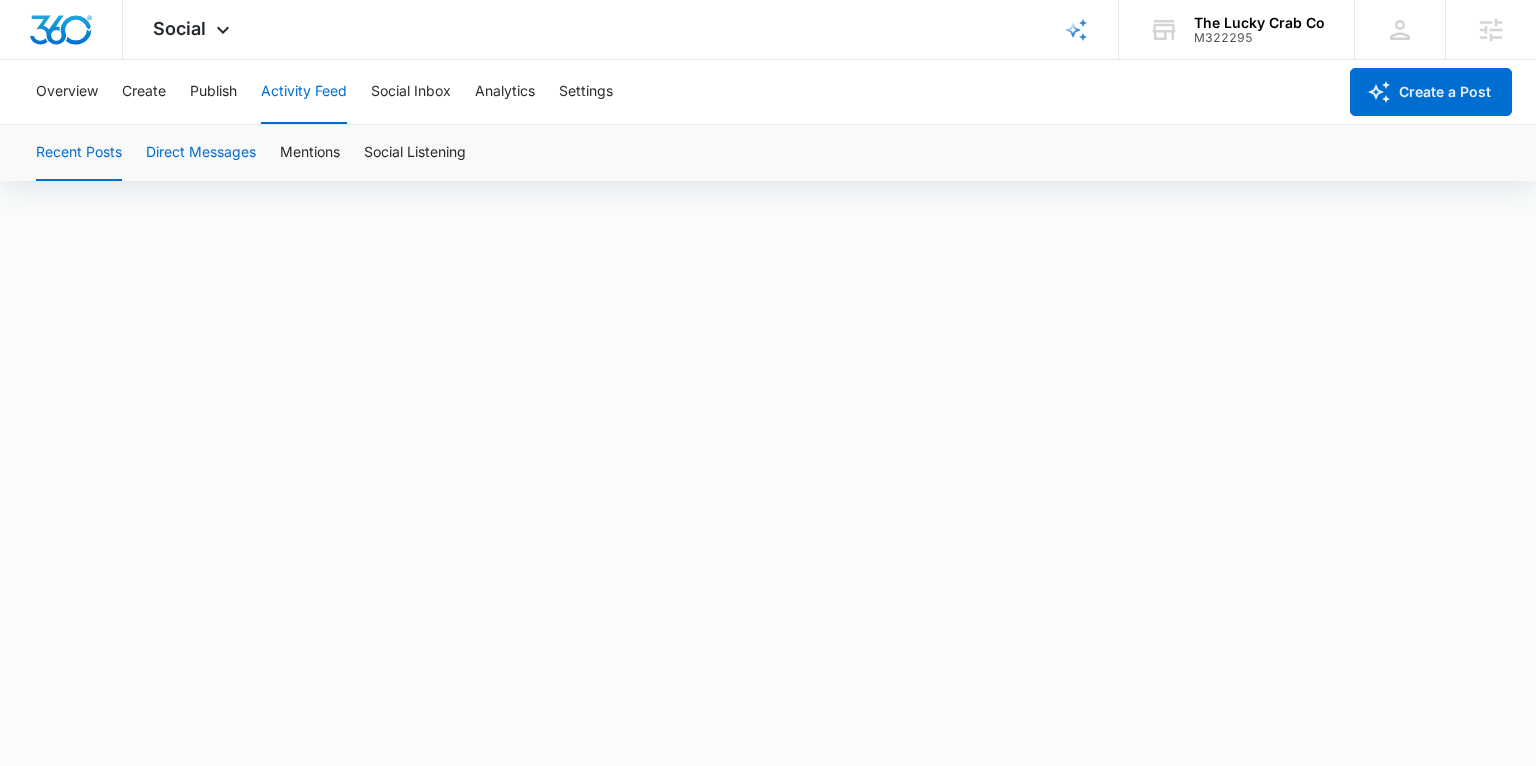 click on "Direct Messages" at bounding box center [201, 153] 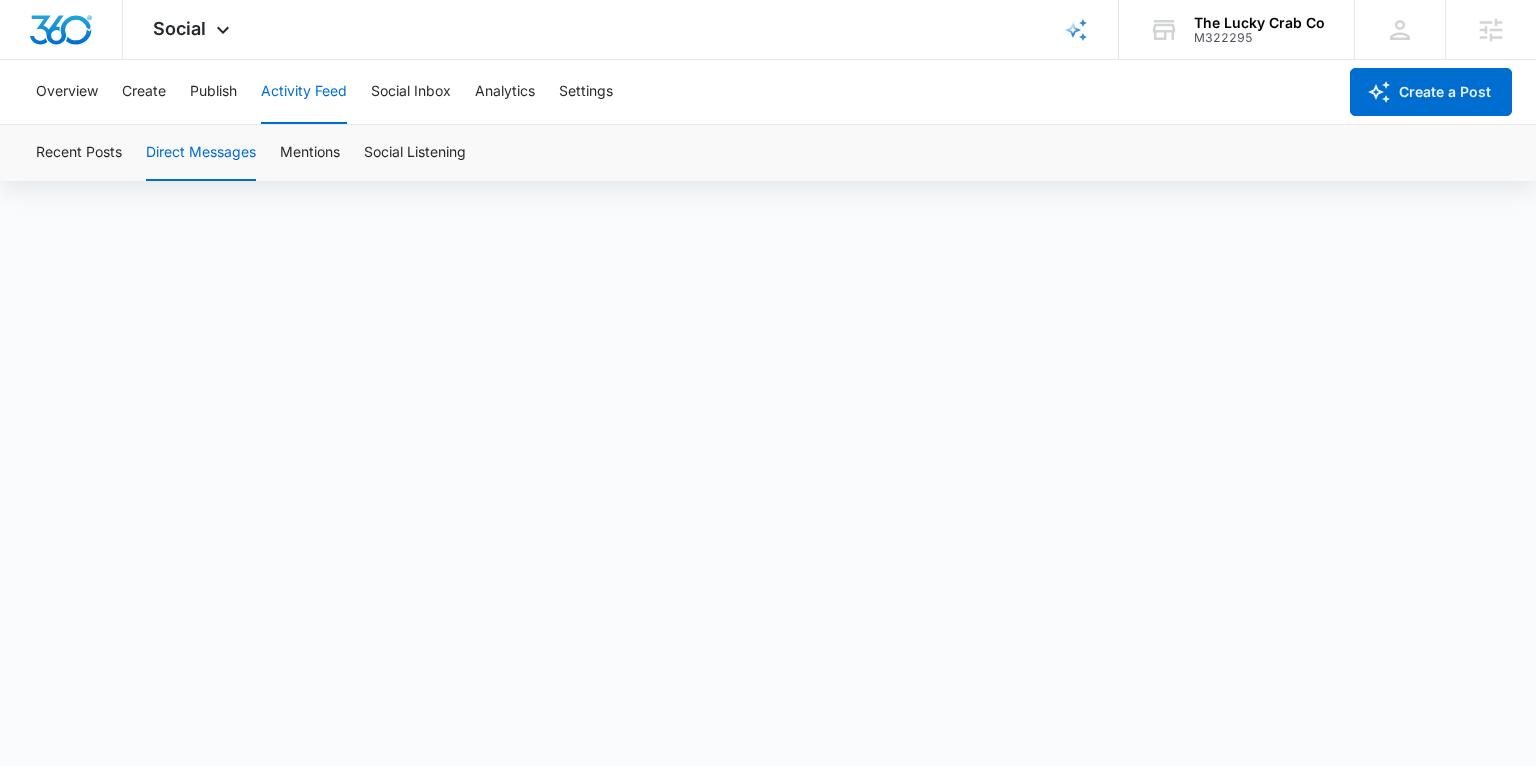 scroll, scrollTop: 0, scrollLeft: 0, axis: both 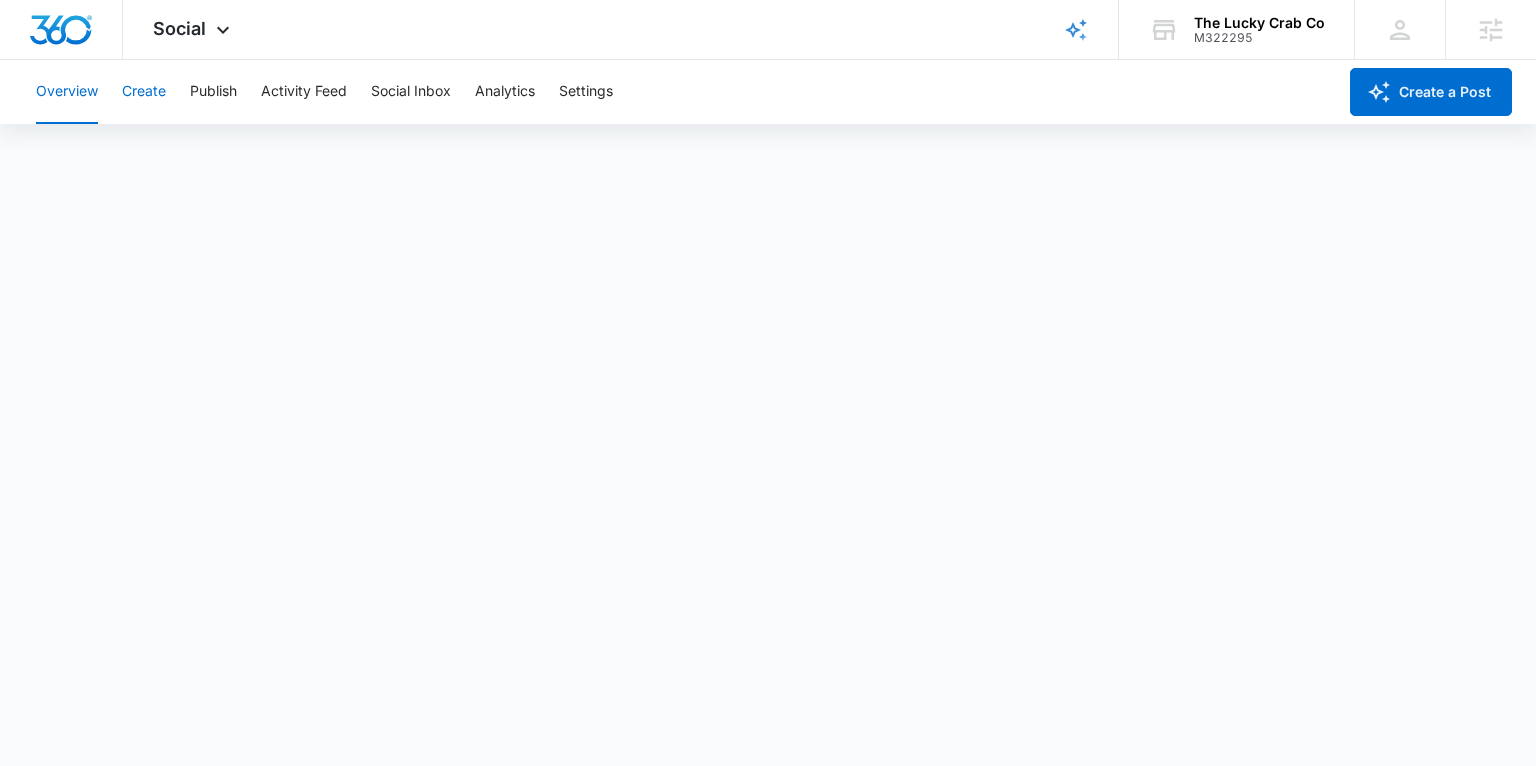 click on "Create" at bounding box center (144, 92) 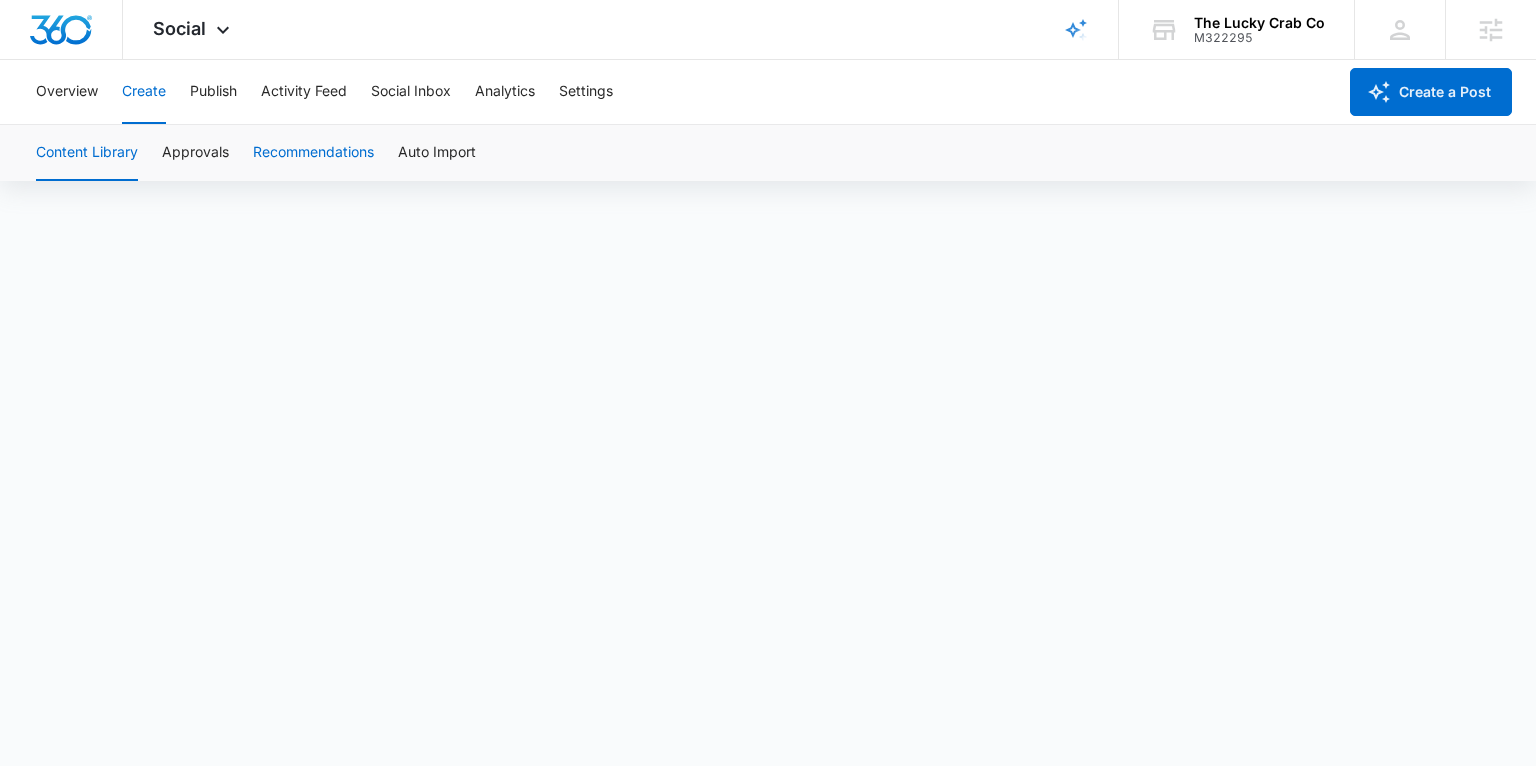scroll, scrollTop: 14, scrollLeft: 0, axis: vertical 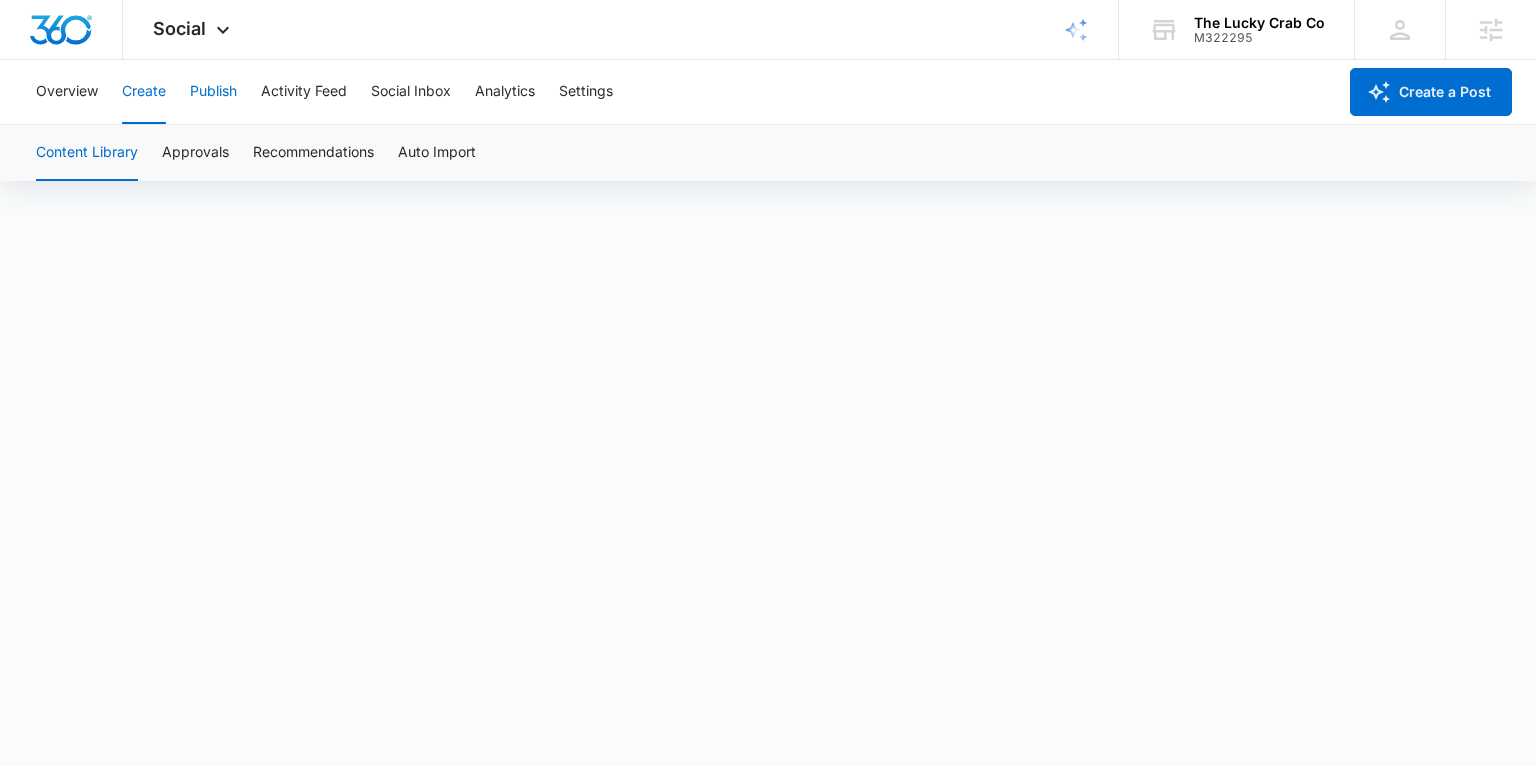 click on "Publish" at bounding box center (213, 92) 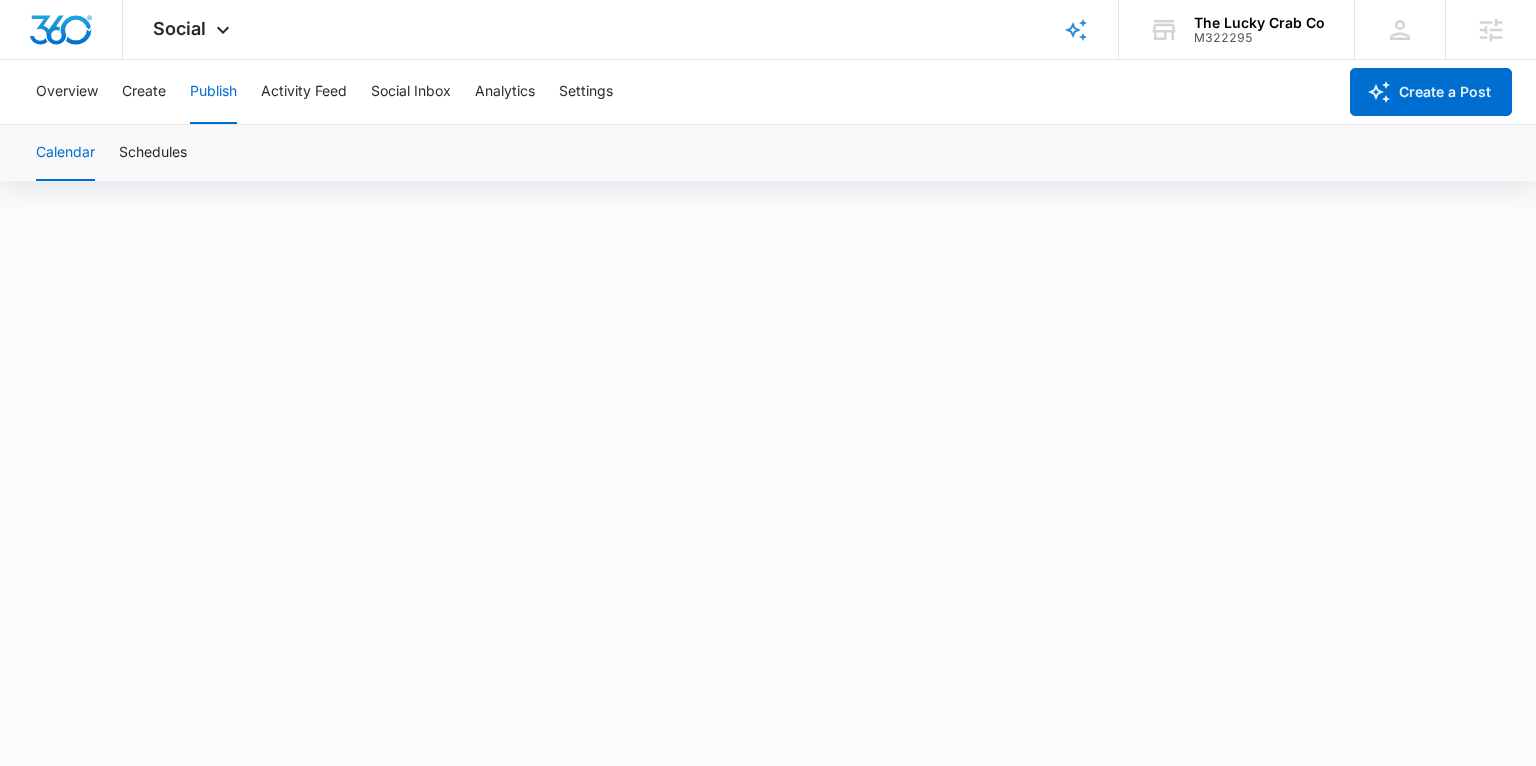 scroll, scrollTop: 0, scrollLeft: 0, axis: both 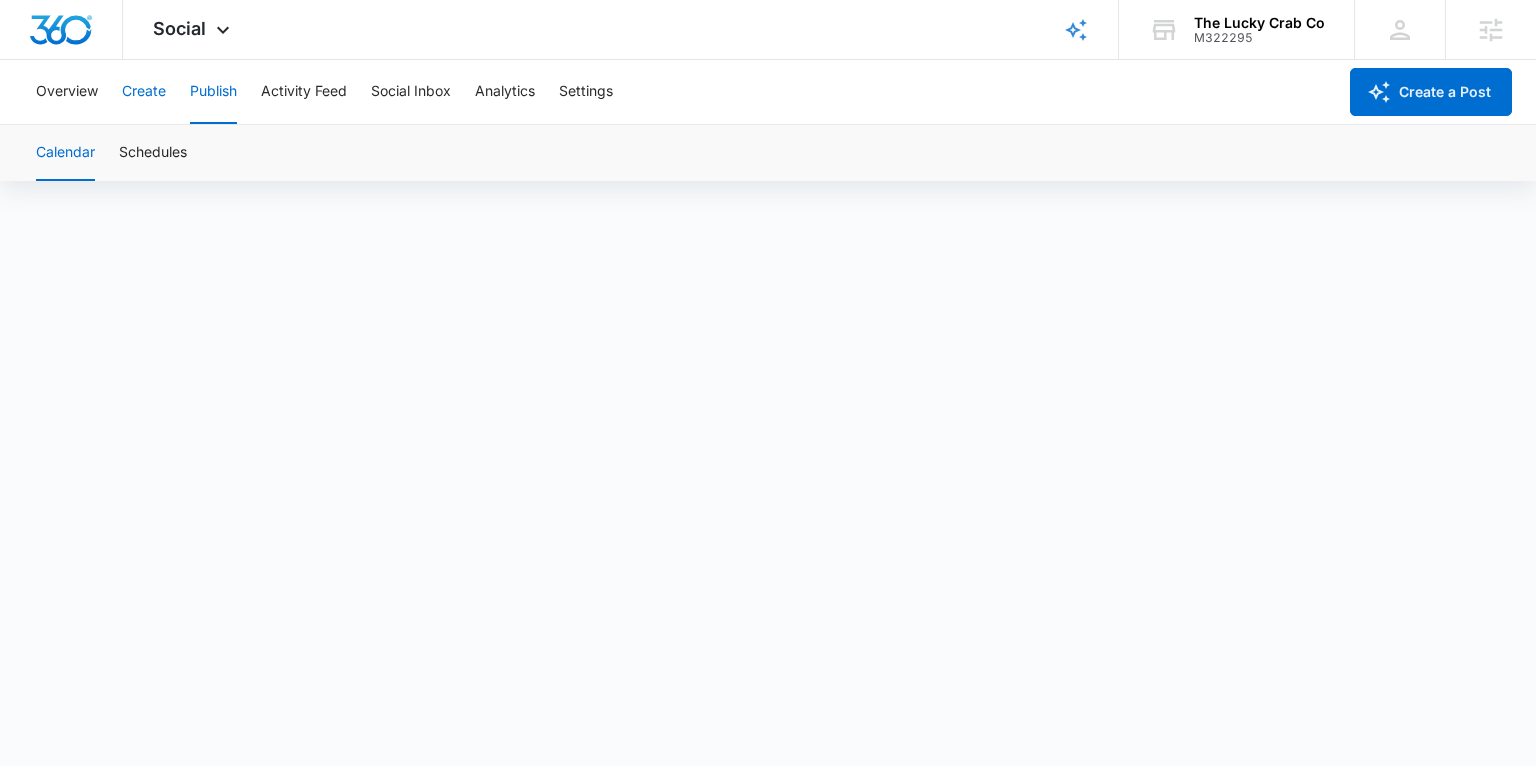 click on "Create" at bounding box center (144, 92) 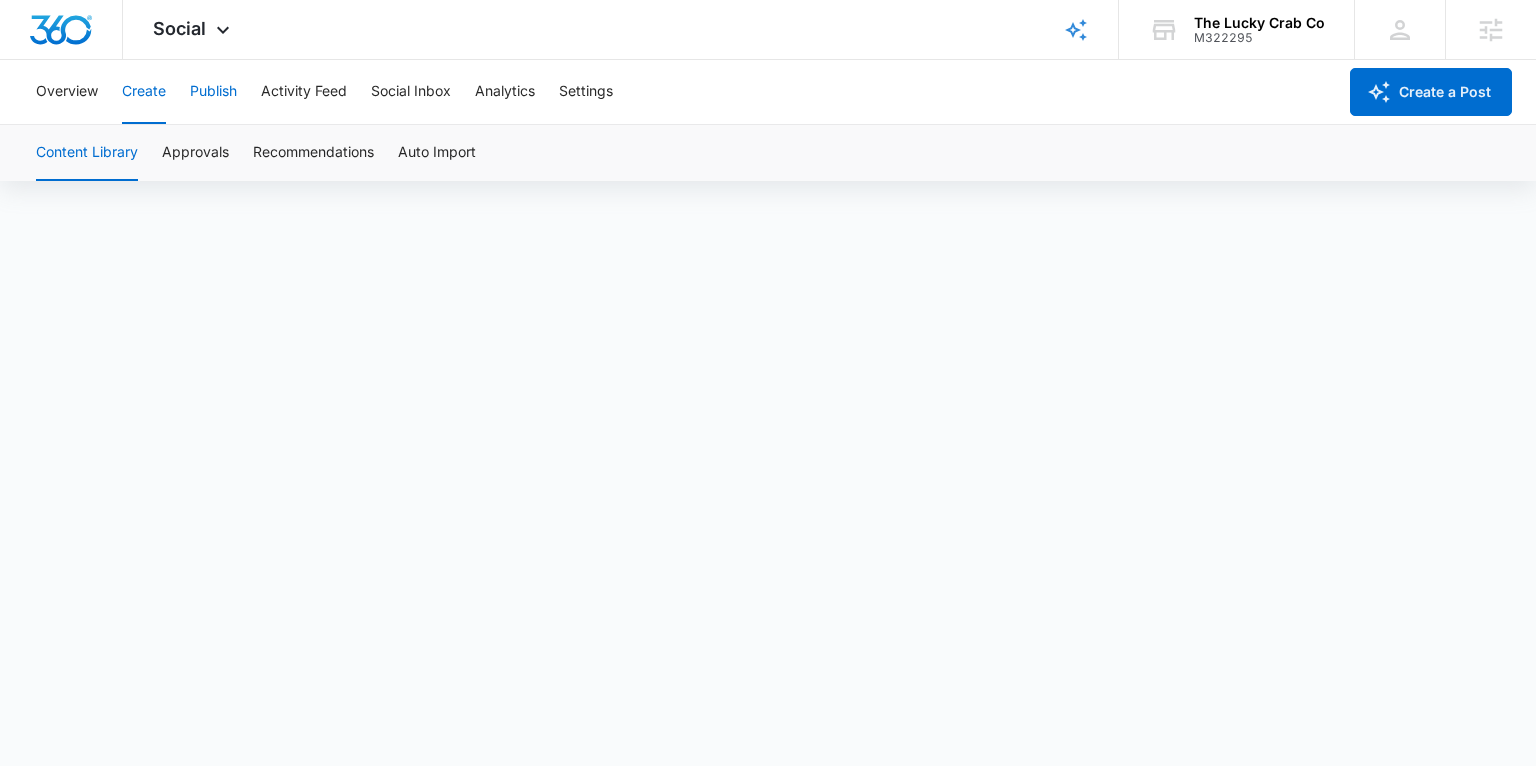 click on "Publish" at bounding box center (213, 92) 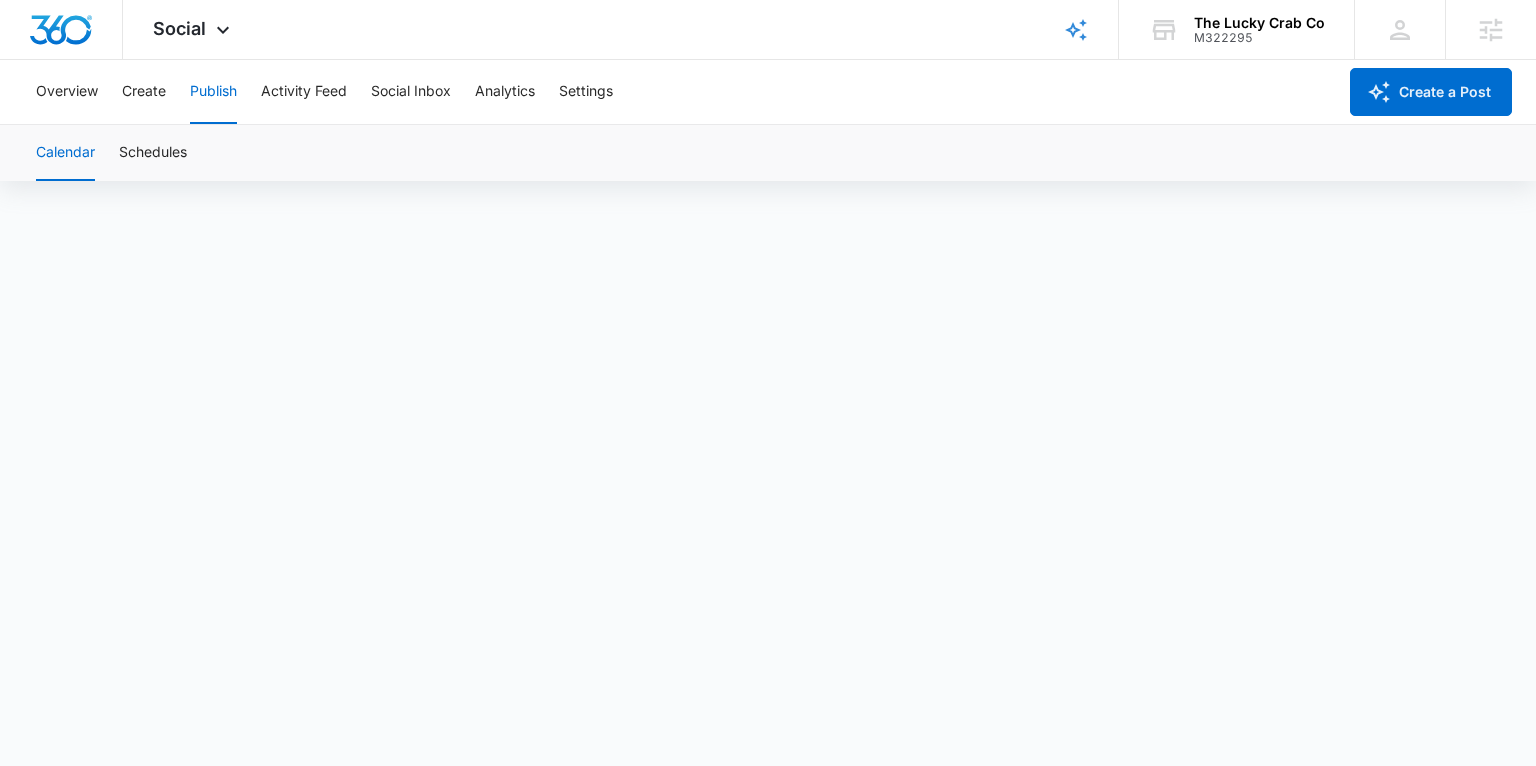 scroll, scrollTop: 4, scrollLeft: 0, axis: vertical 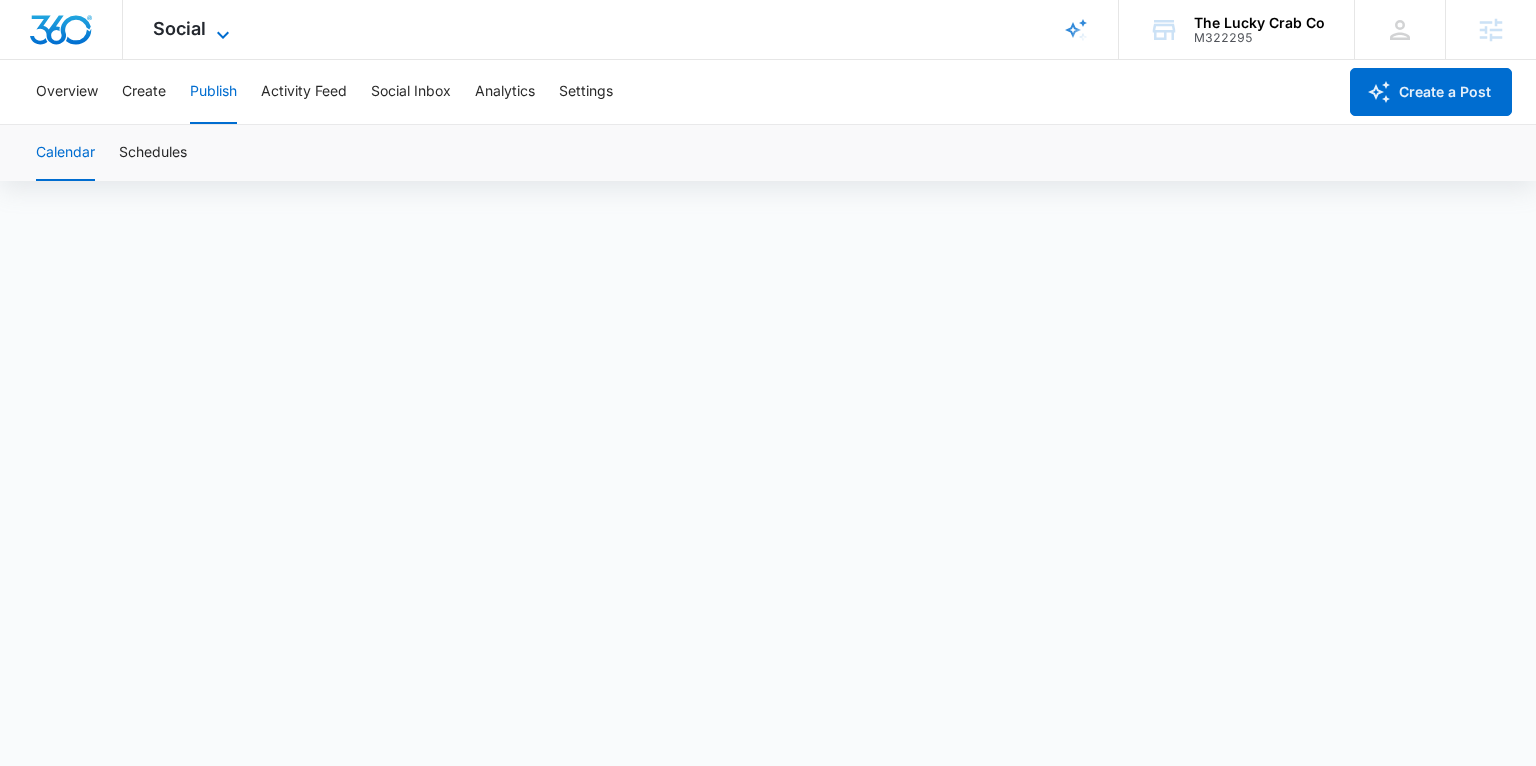 click 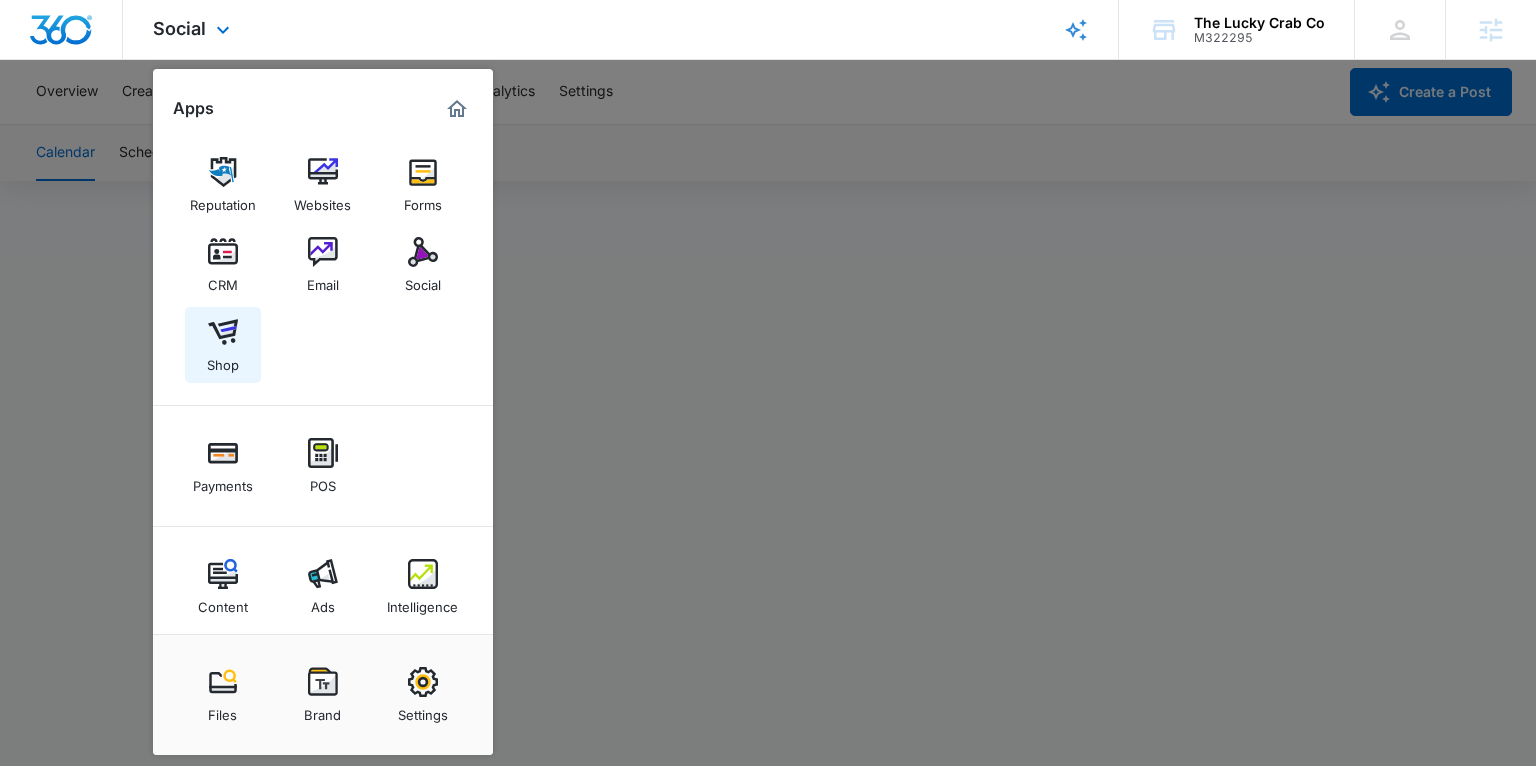 click on "Shop" at bounding box center (223, 345) 